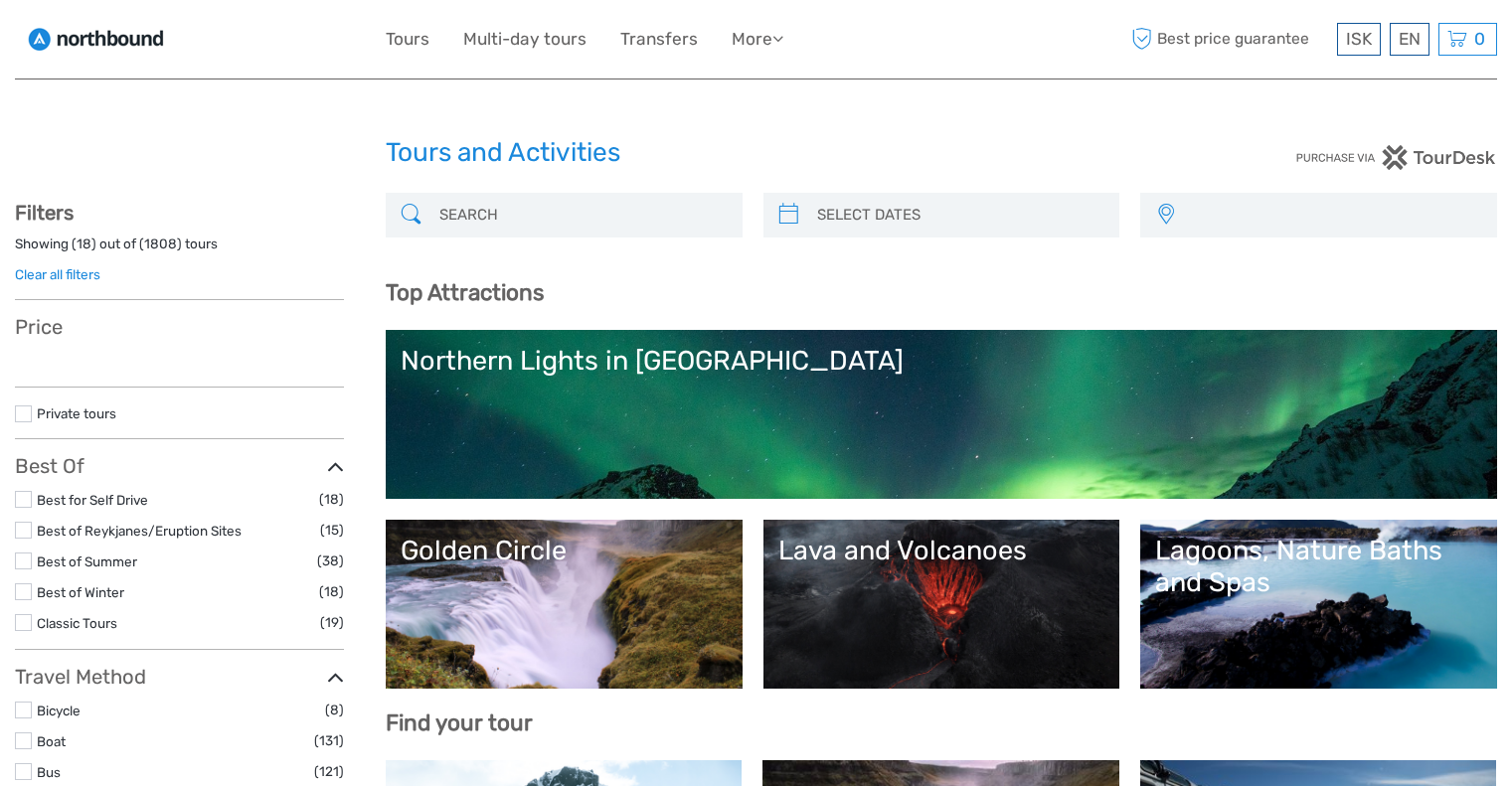 select 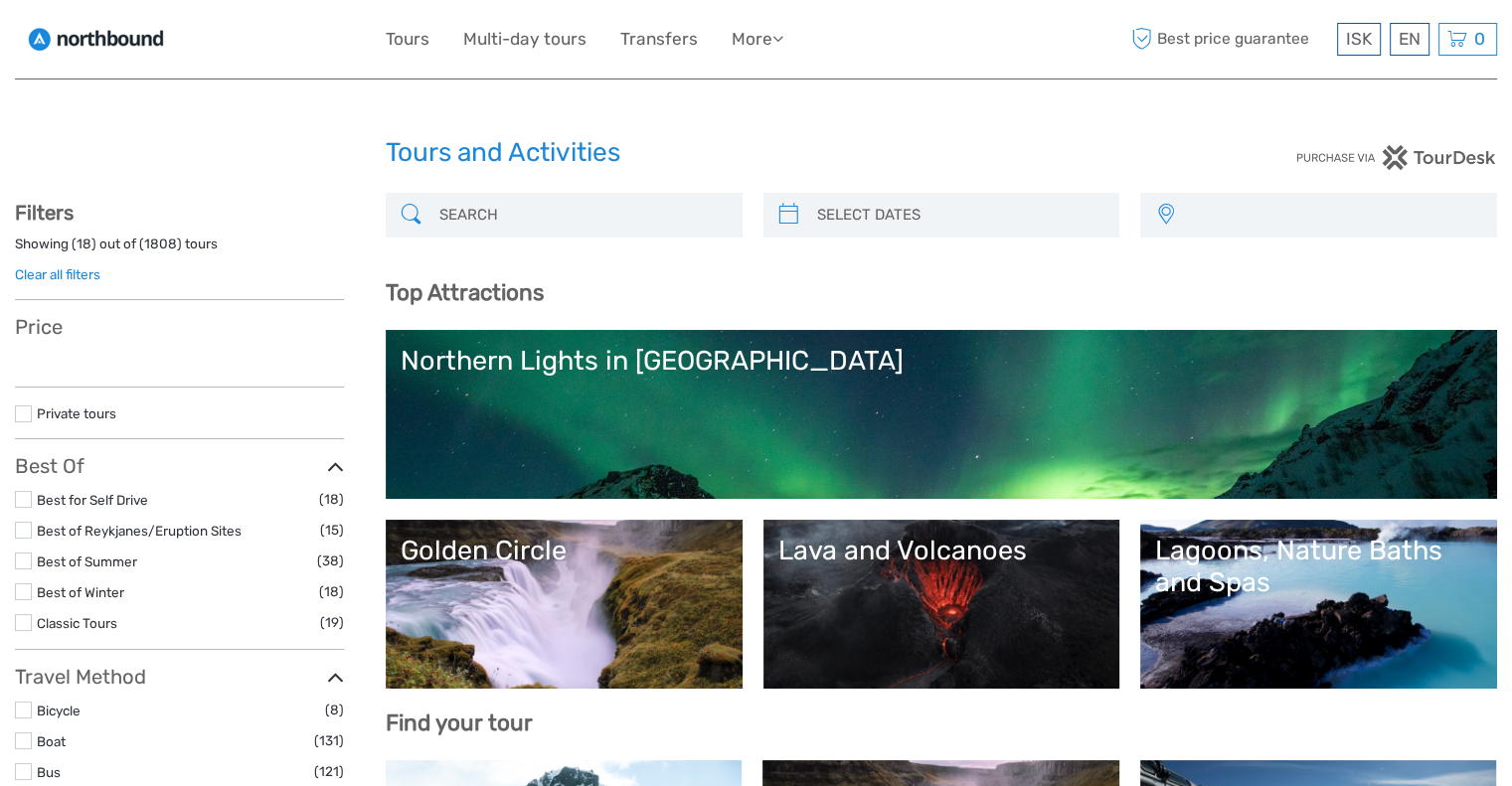 scroll, scrollTop: 0, scrollLeft: 0, axis: both 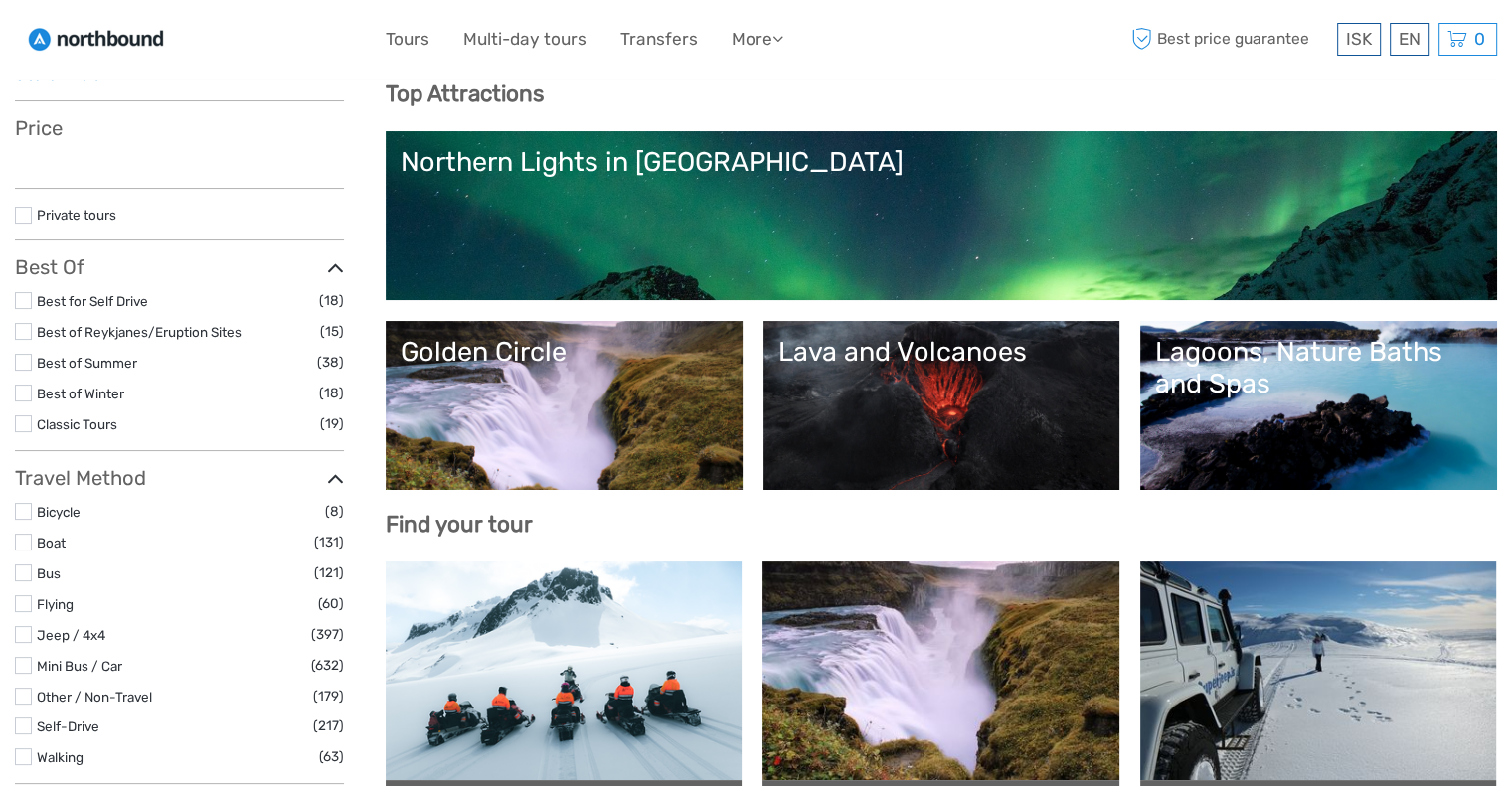 select 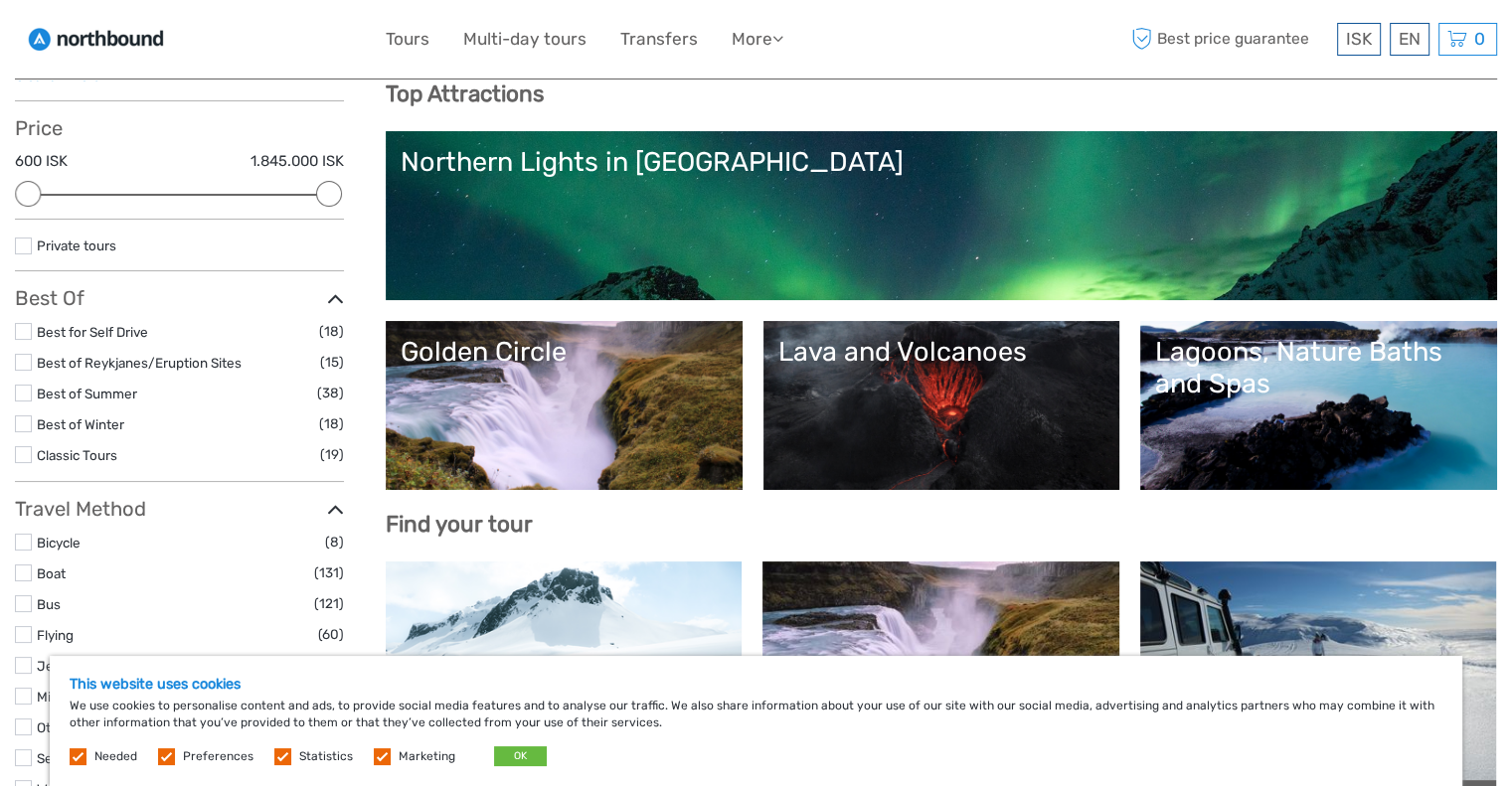 scroll, scrollTop: 298, scrollLeft: 0, axis: vertical 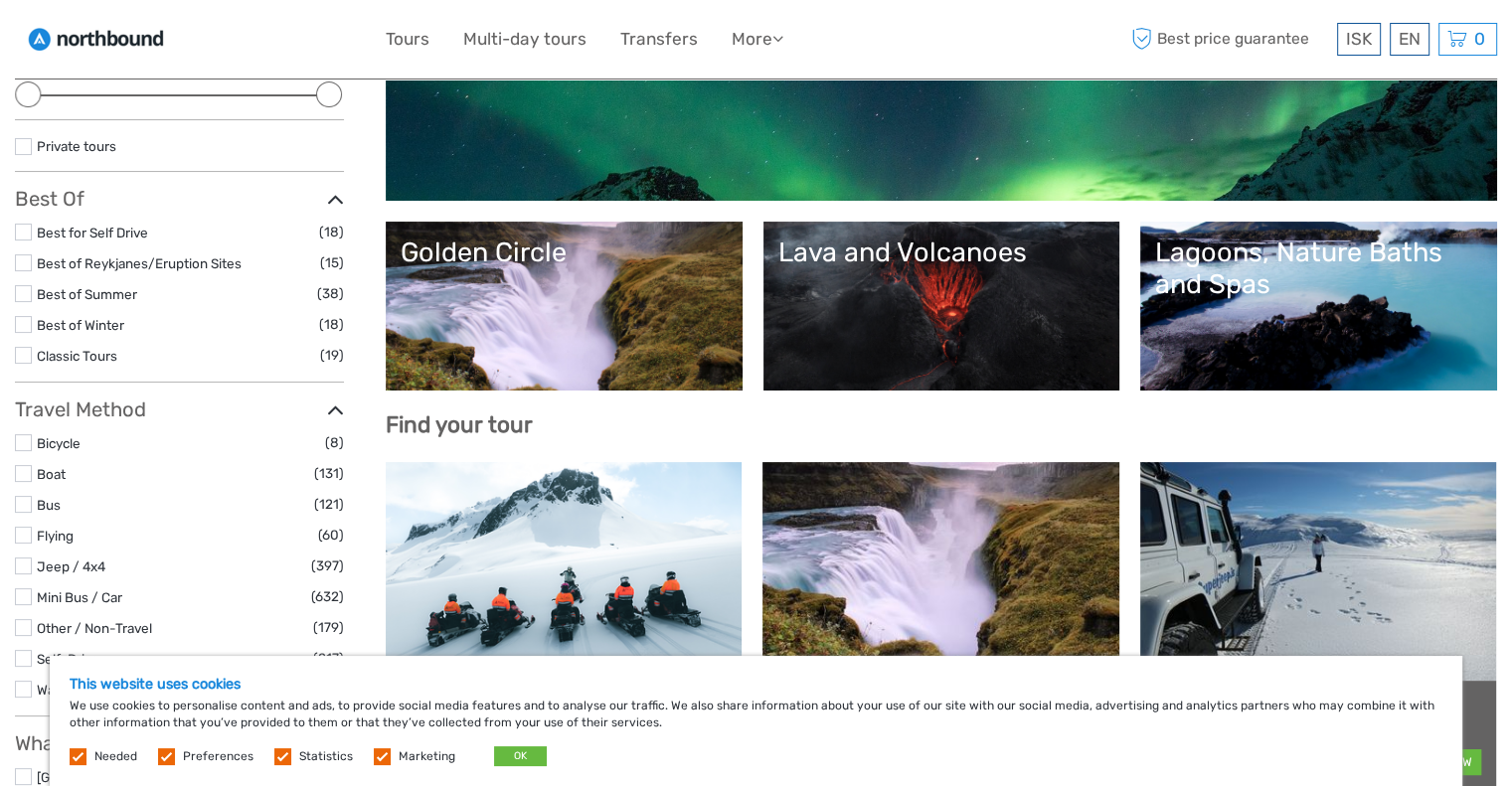click at bounding box center (166, 756) 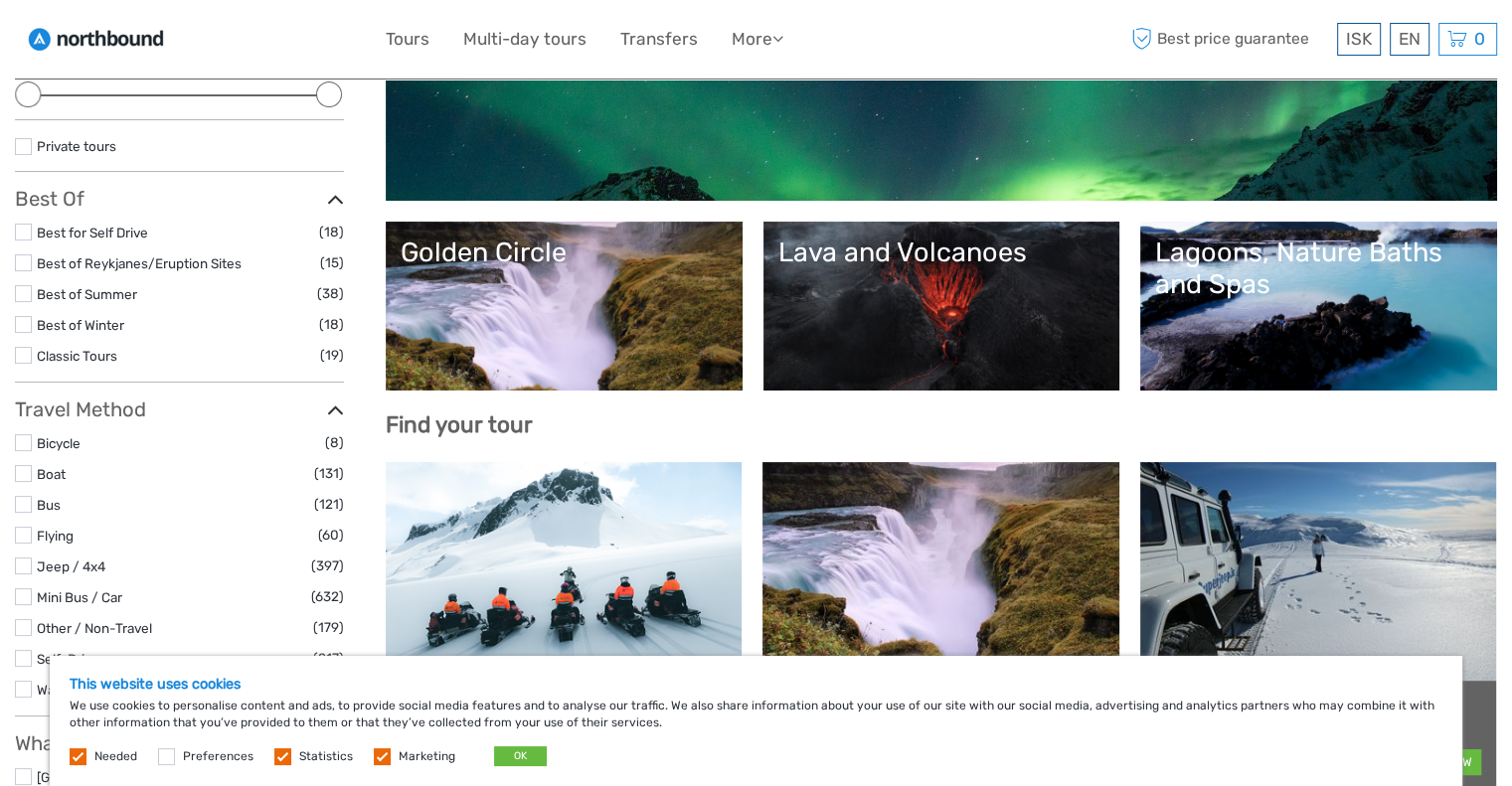 click at bounding box center (282, 756) 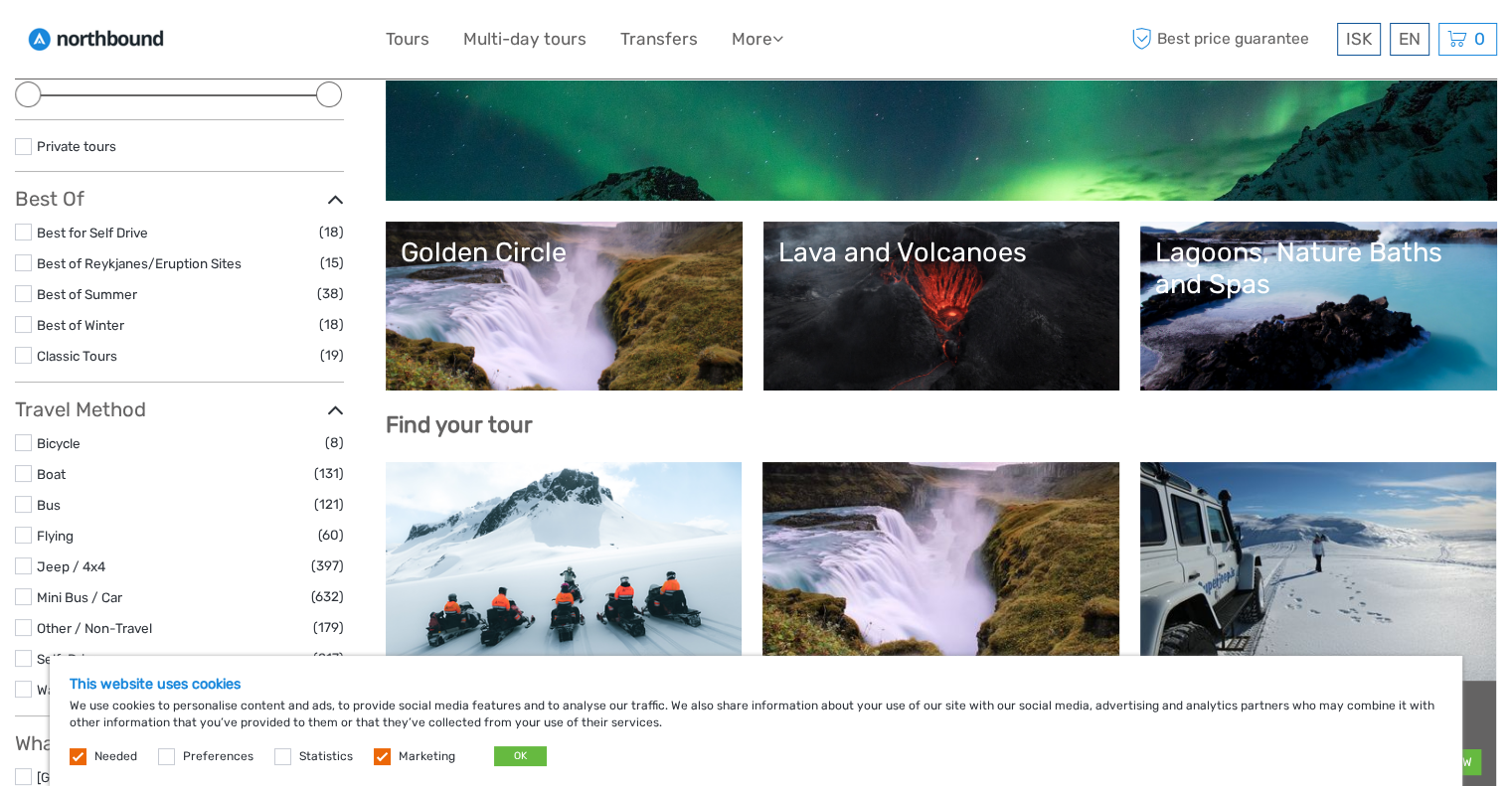 click at bounding box center [382, 756] 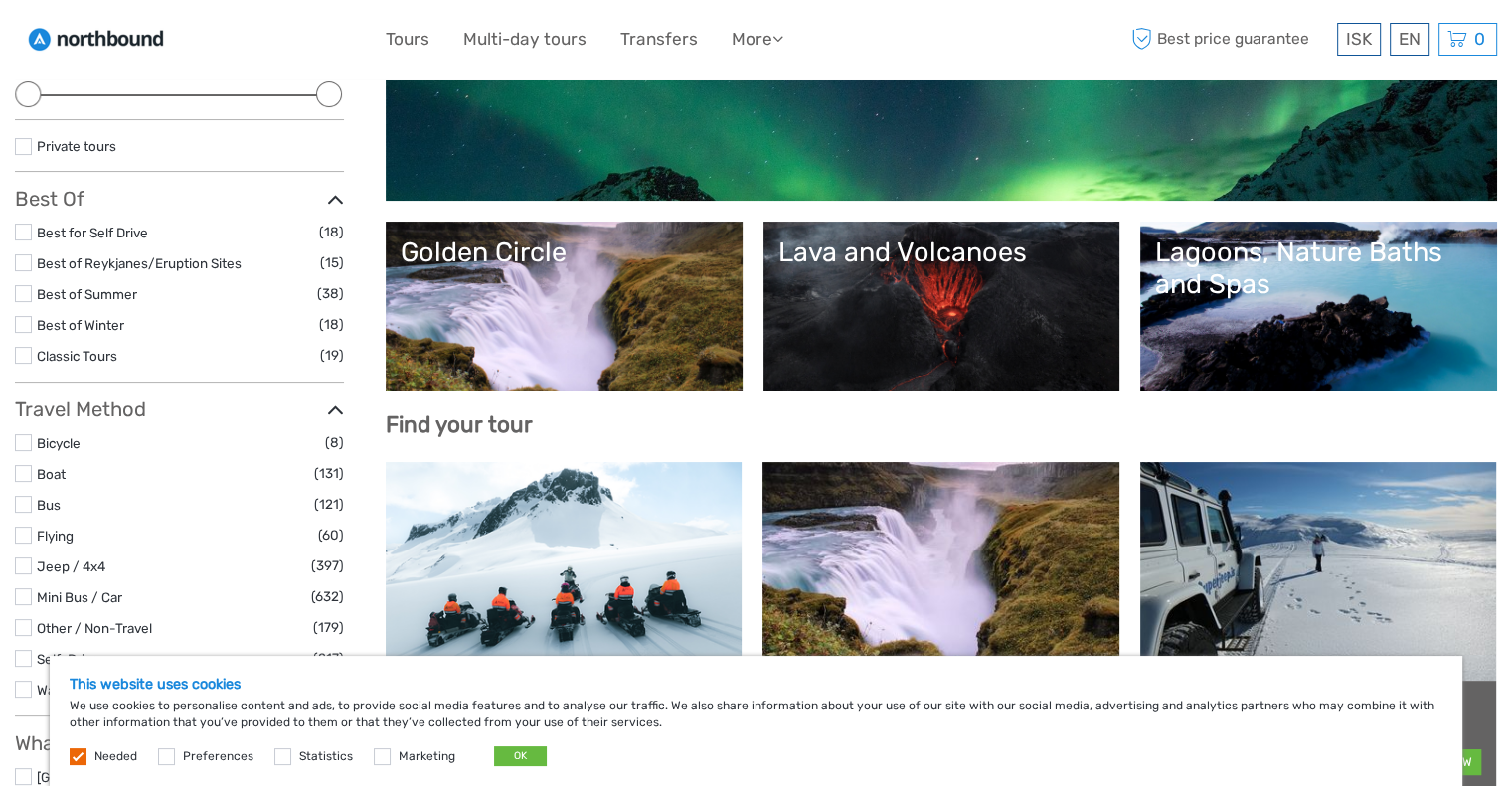 click at bounding box center (78, 756) 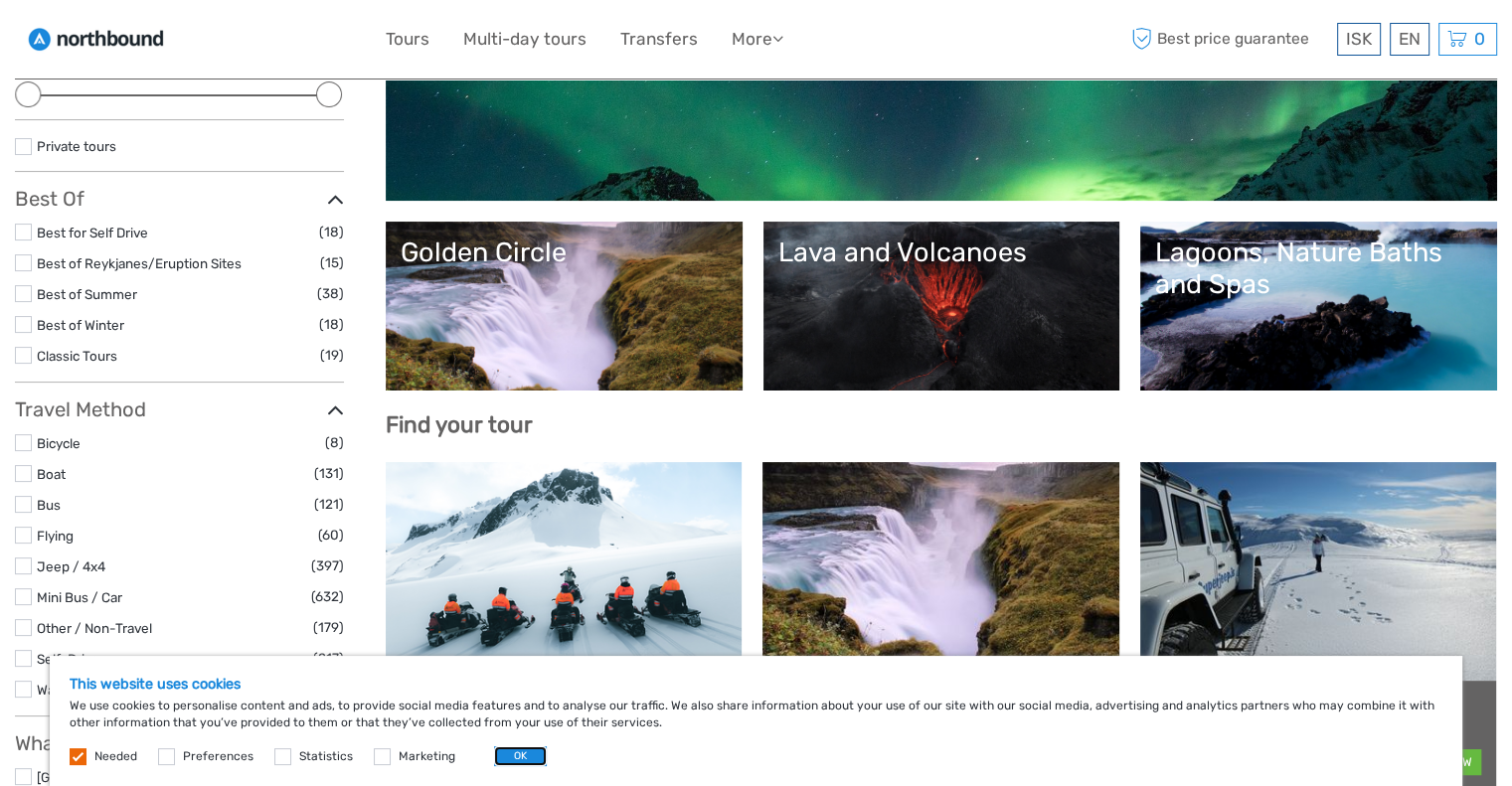 click on "OK" at bounding box center [520, 756] 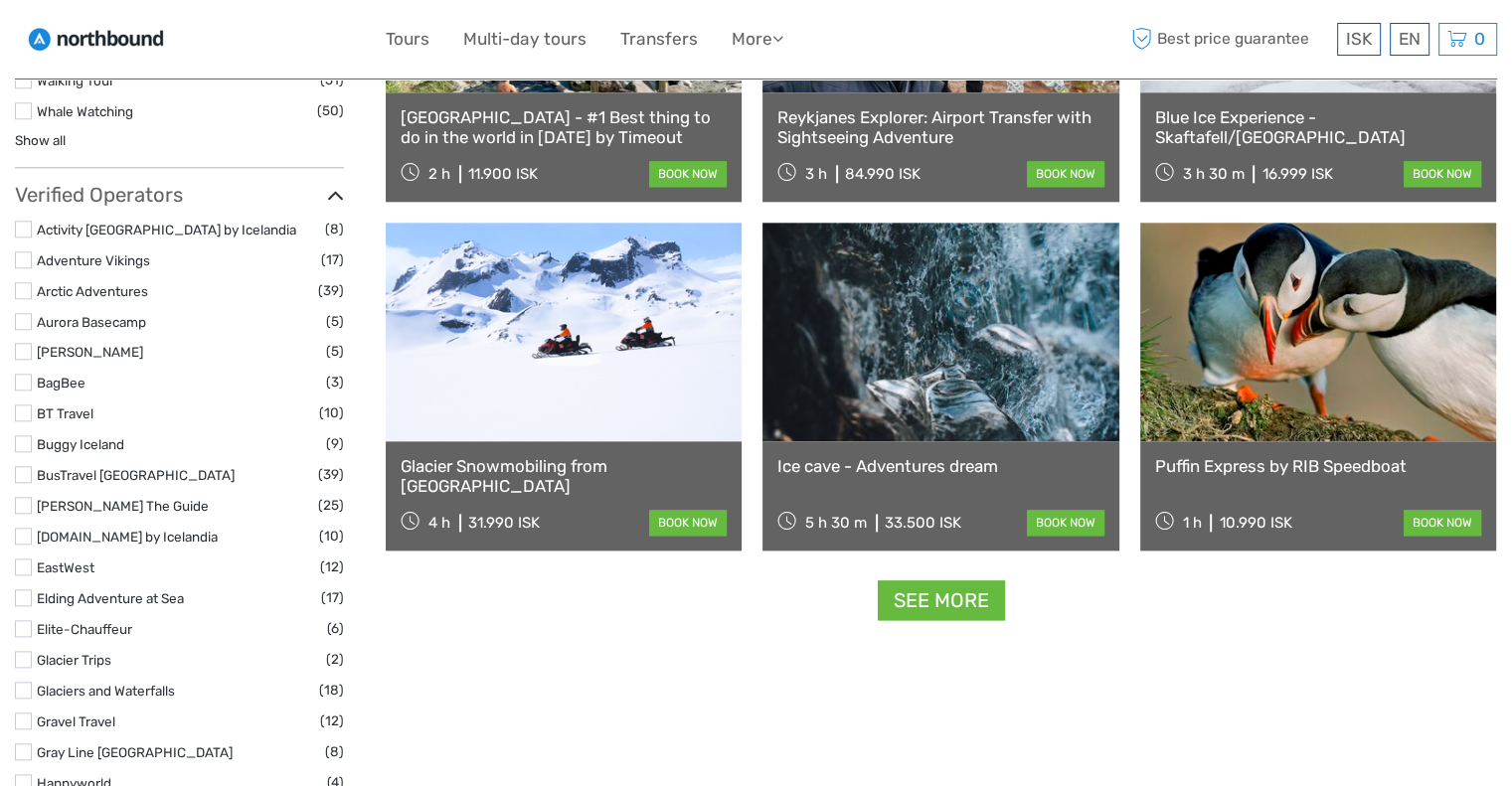 scroll, scrollTop: 2285, scrollLeft: 0, axis: vertical 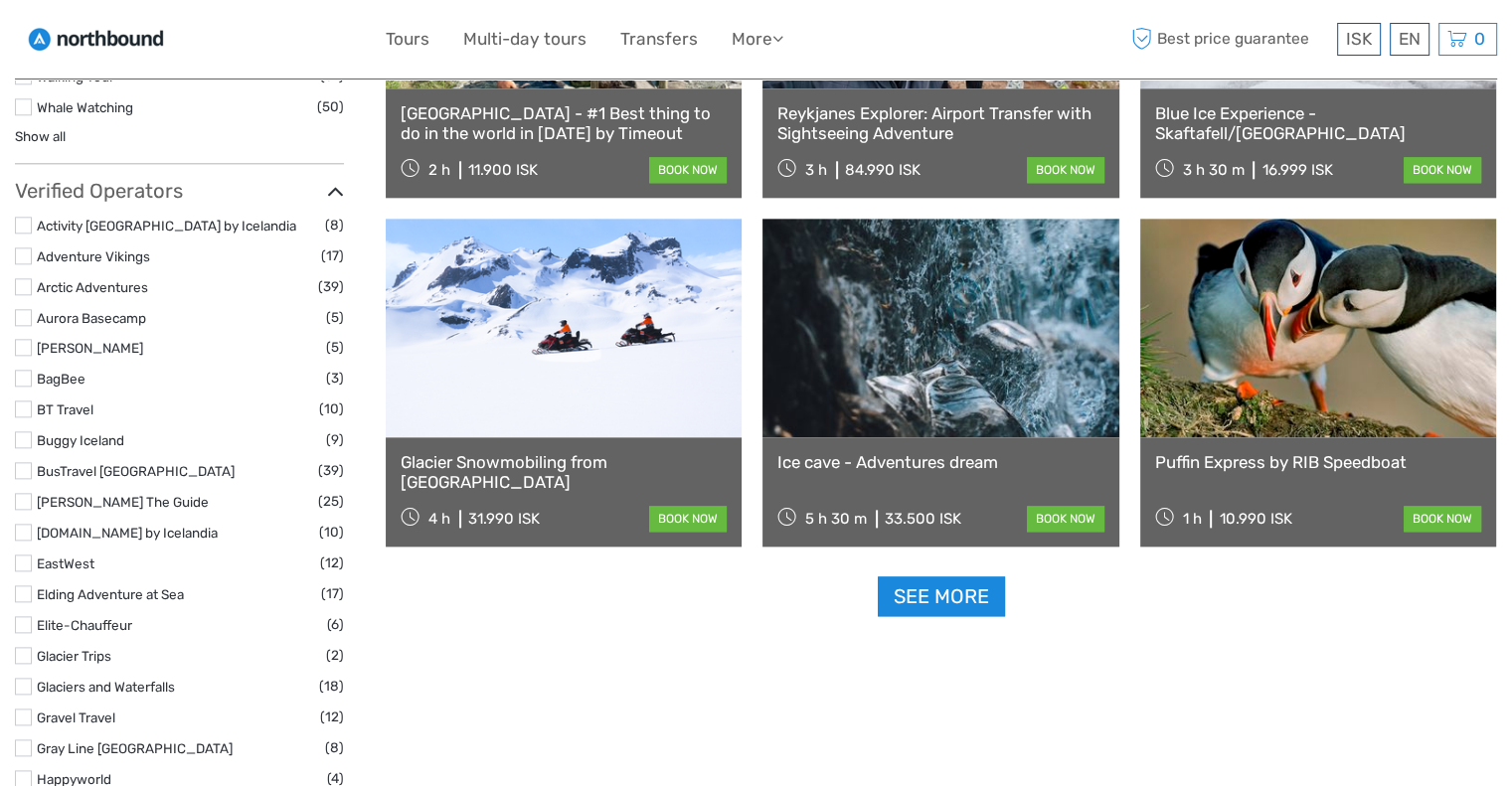 click on "See more" at bounding box center (941, 596) 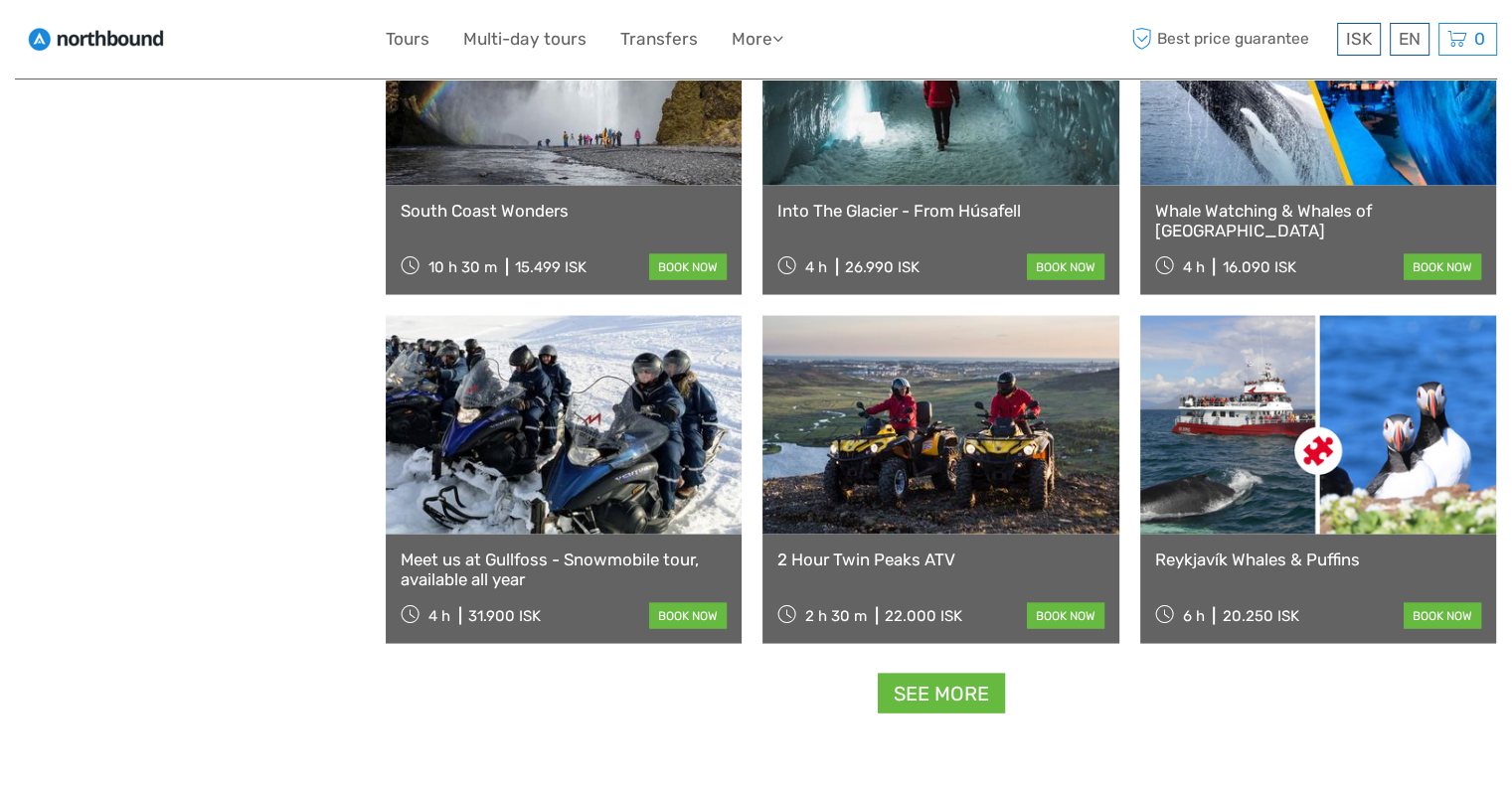 scroll, scrollTop: 3975, scrollLeft: 0, axis: vertical 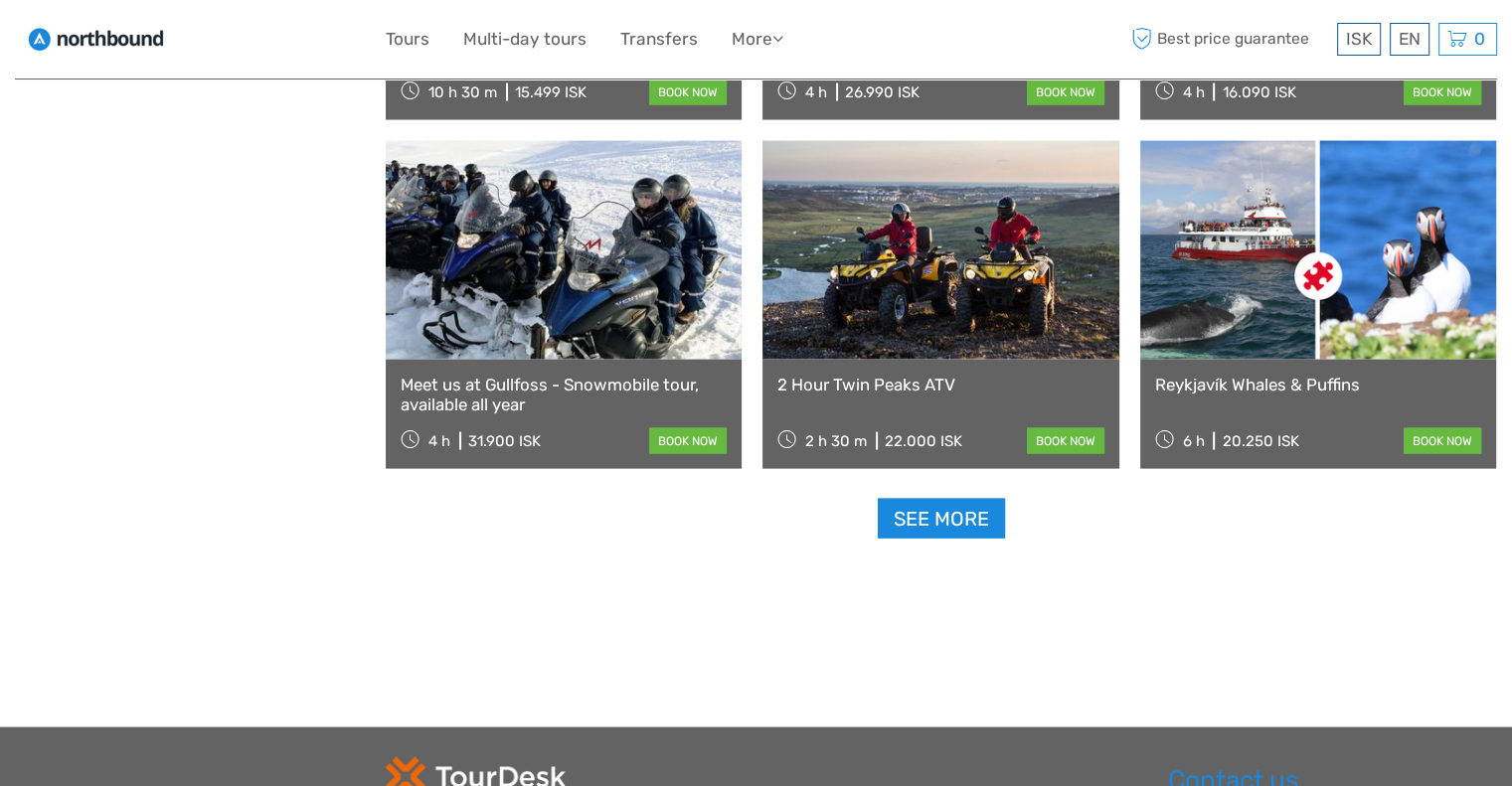 click on "See more" at bounding box center [941, 519] 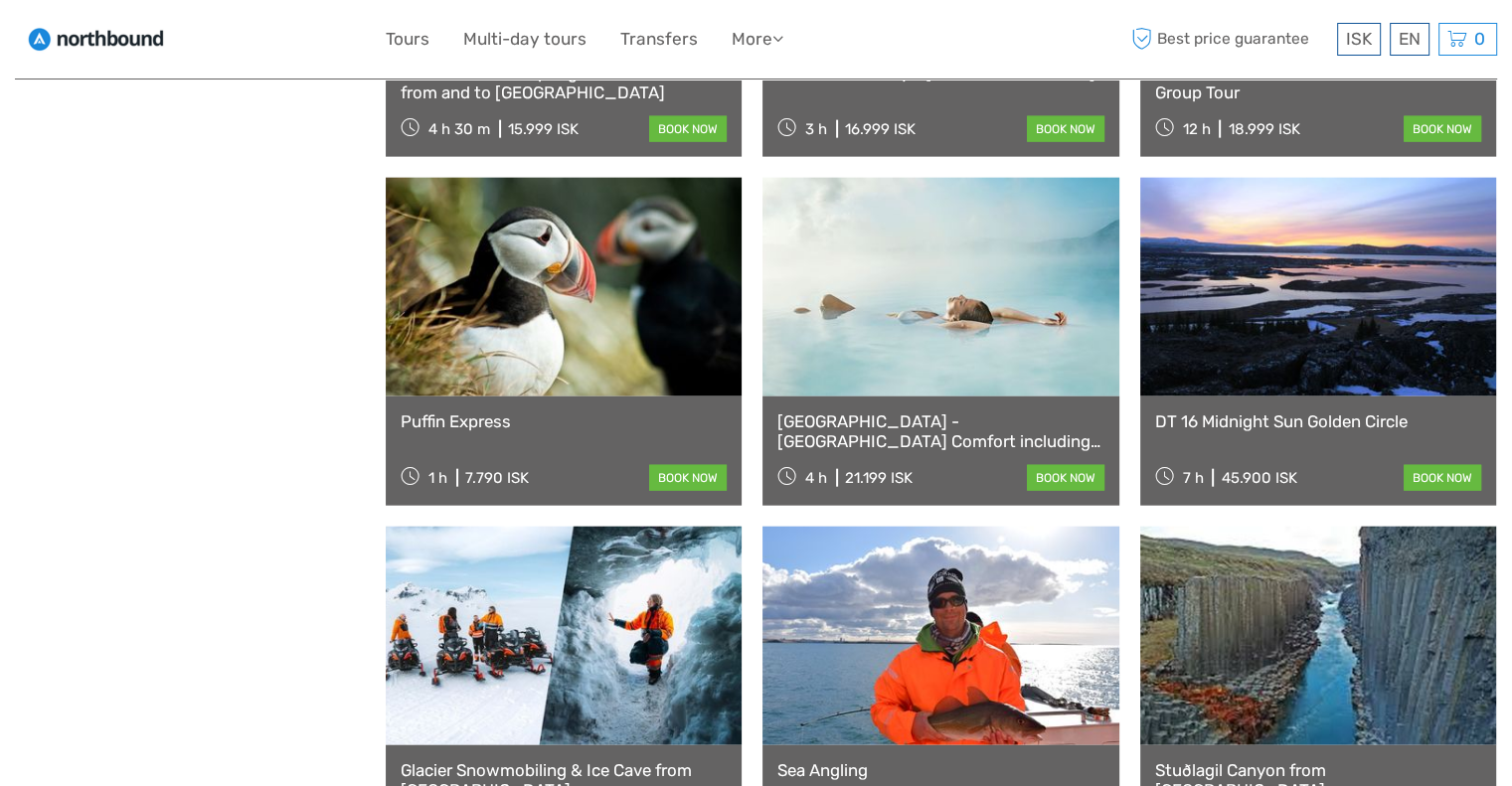 scroll, scrollTop: 4670, scrollLeft: 0, axis: vertical 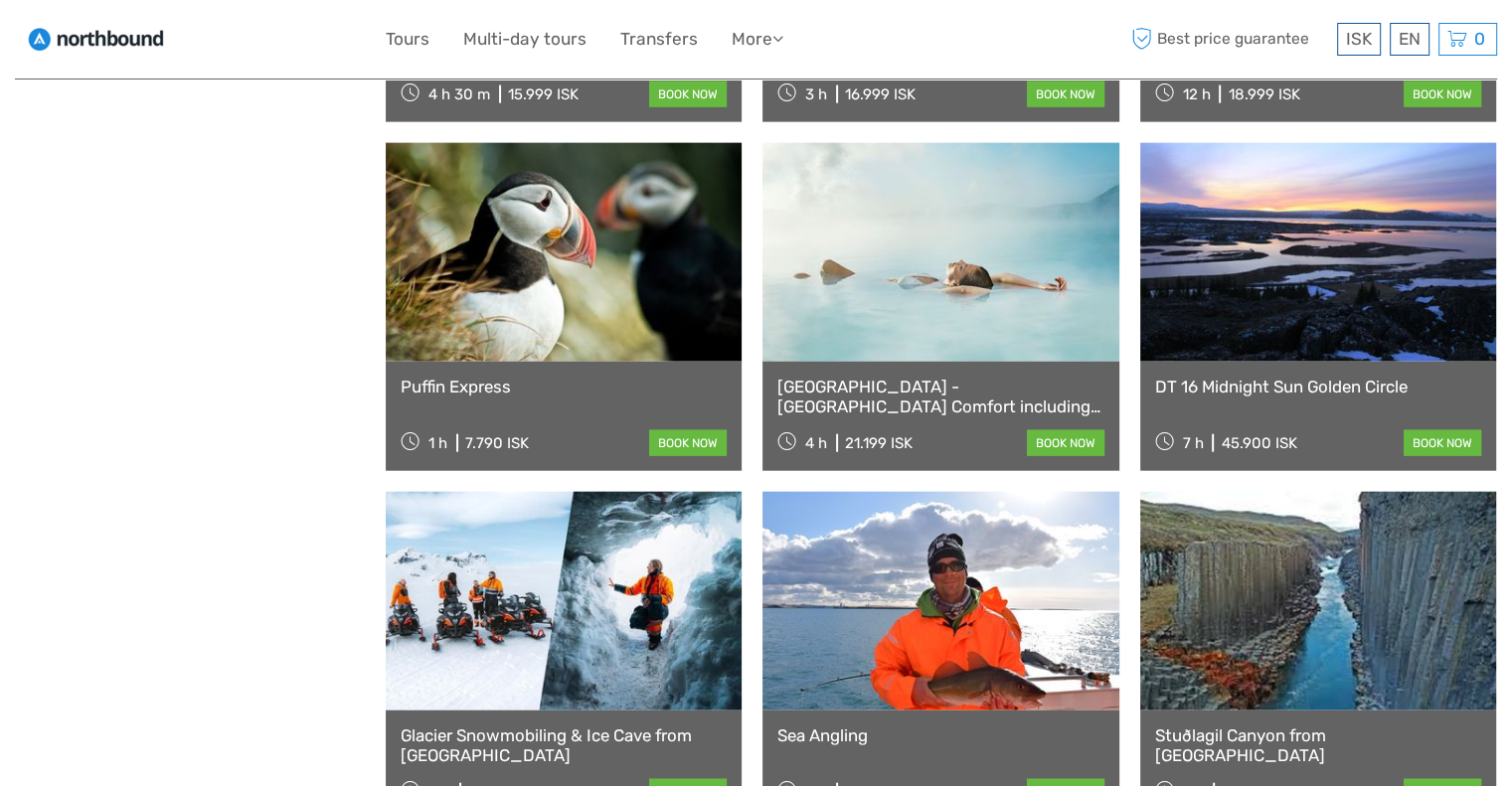 click on "Puffin Express" at bounding box center [564, 387] 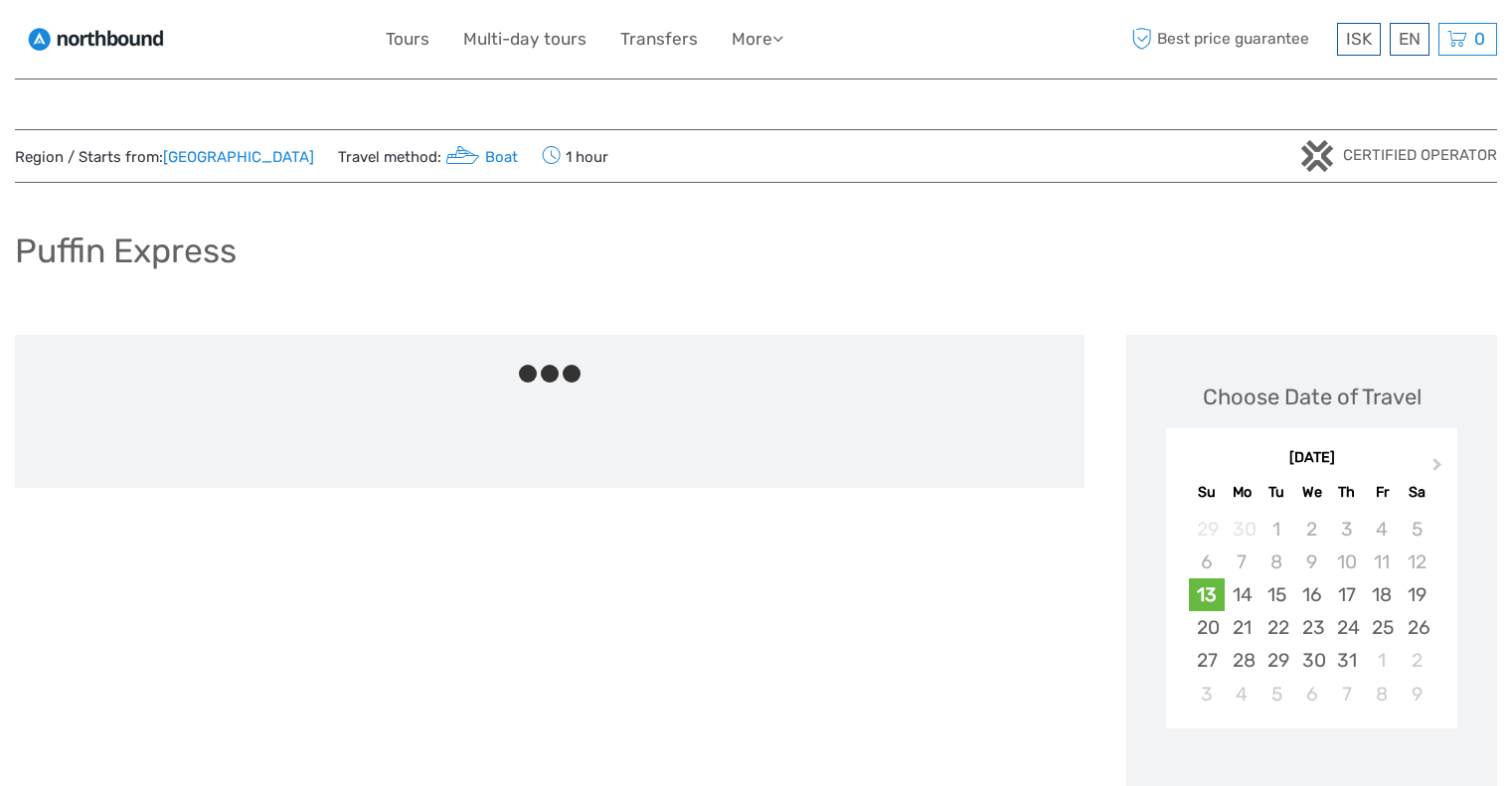 scroll, scrollTop: 0, scrollLeft: 0, axis: both 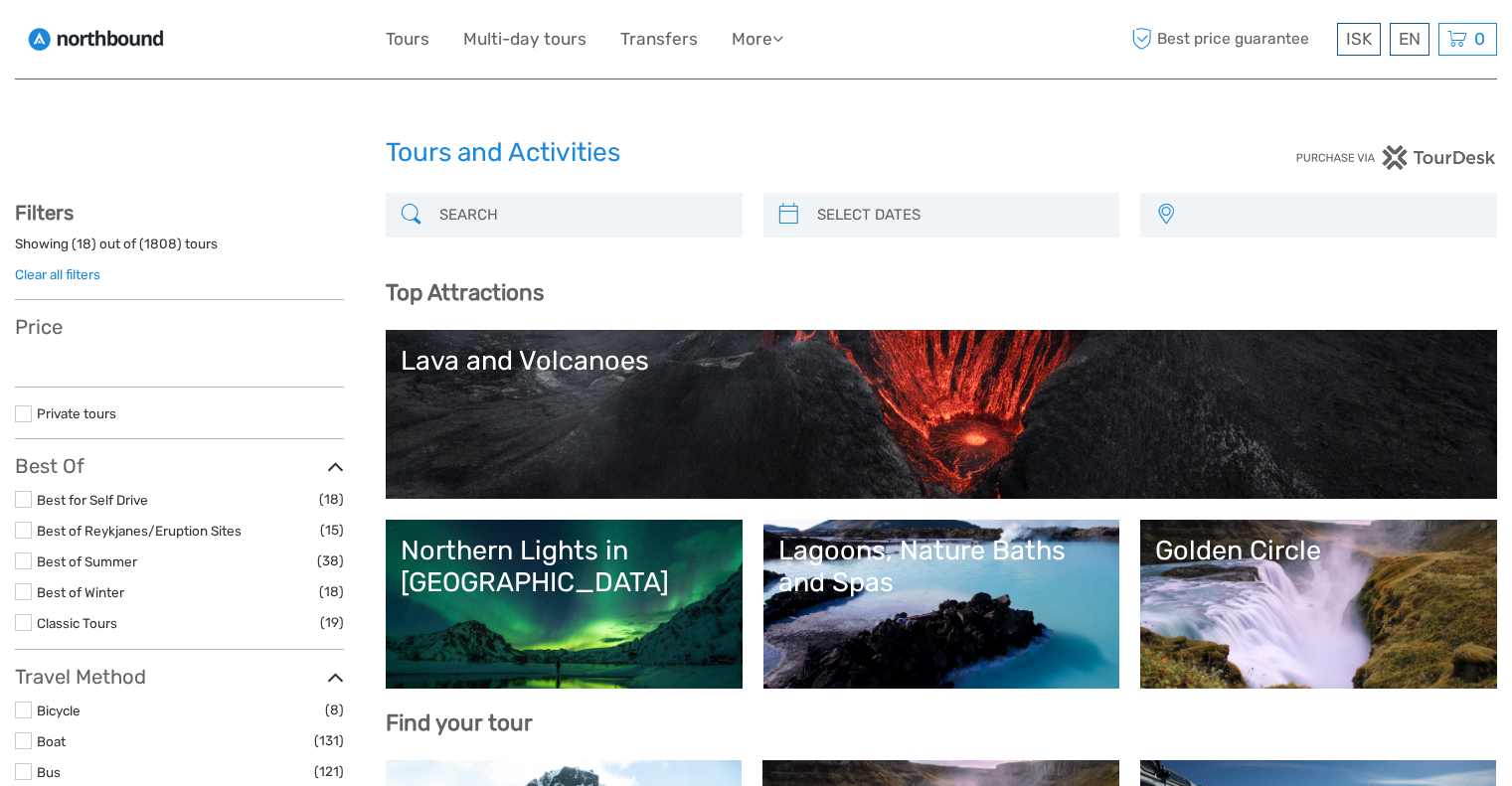 select 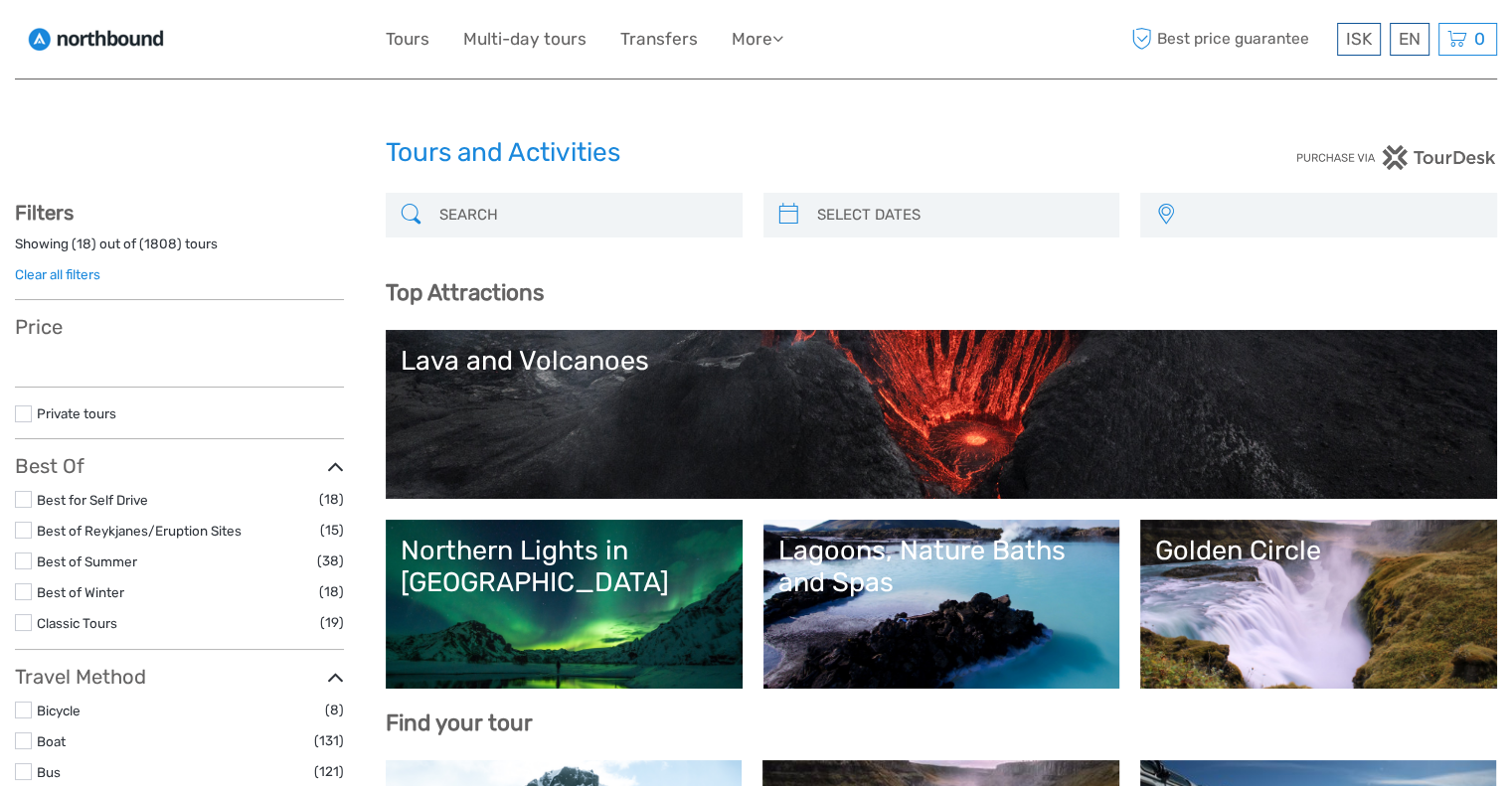 scroll, scrollTop: 3569, scrollLeft: 0, axis: vertical 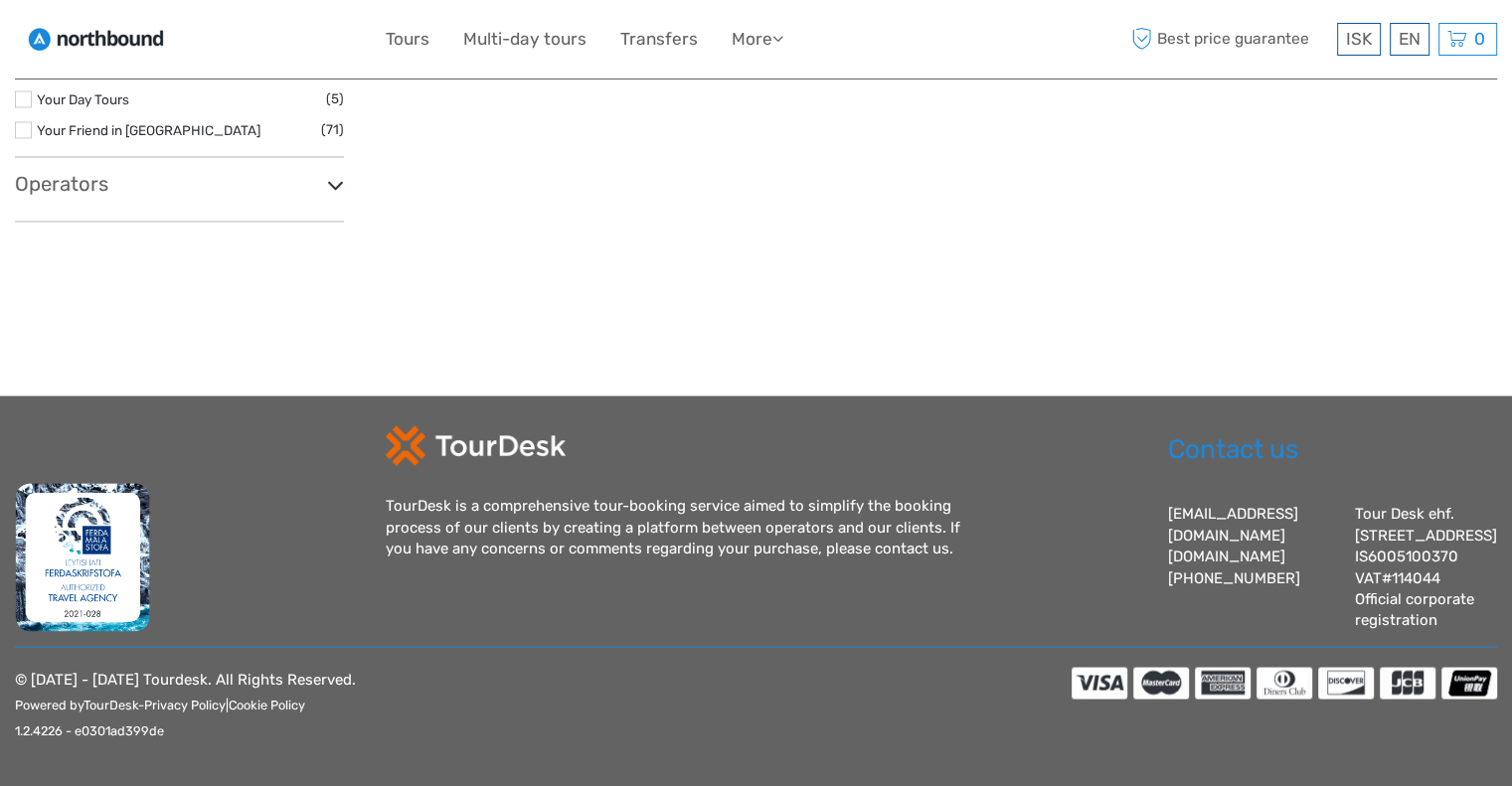 select 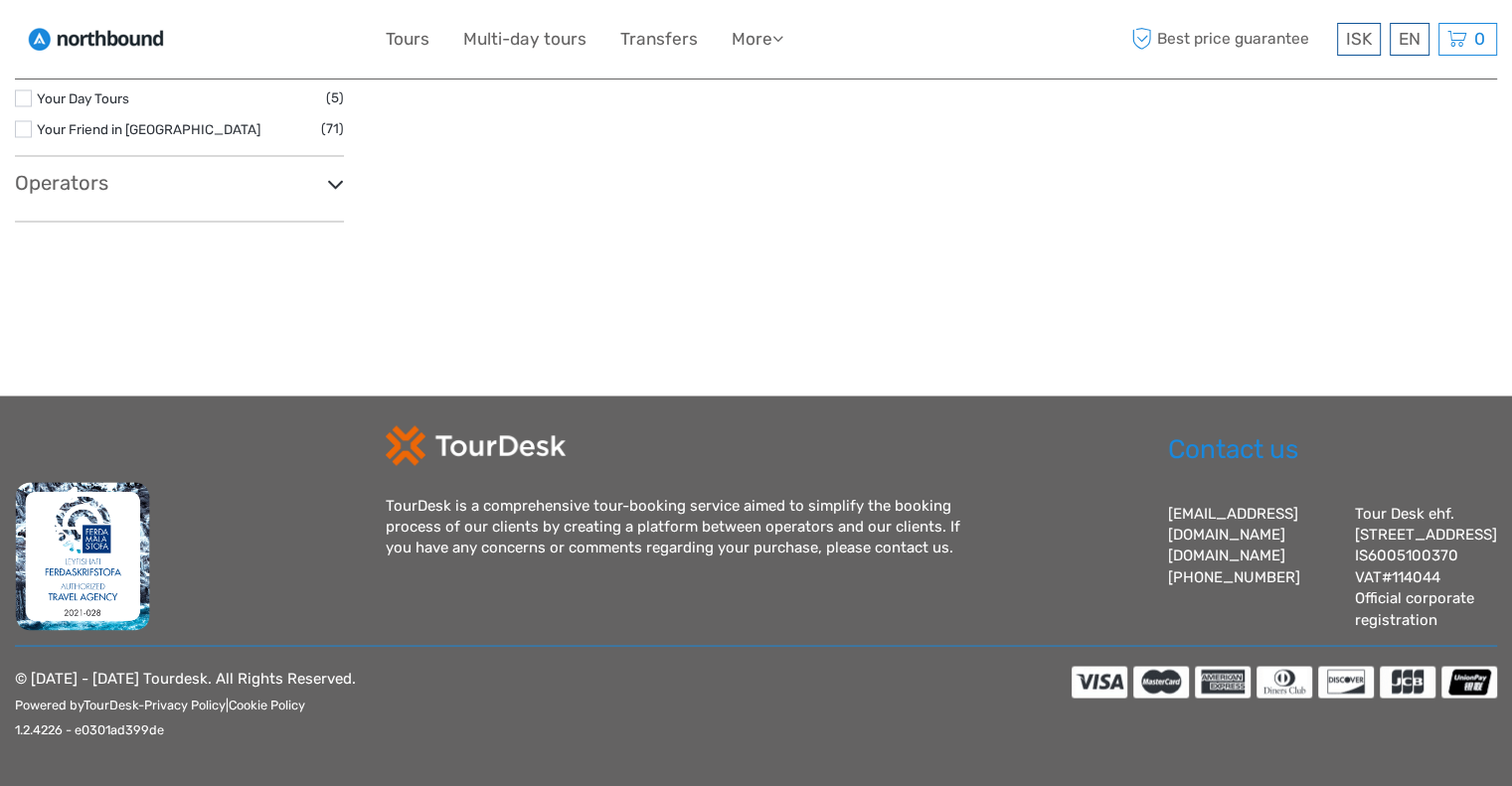 scroll, scrollTop: 0, scrollLeft: 0, axis: both 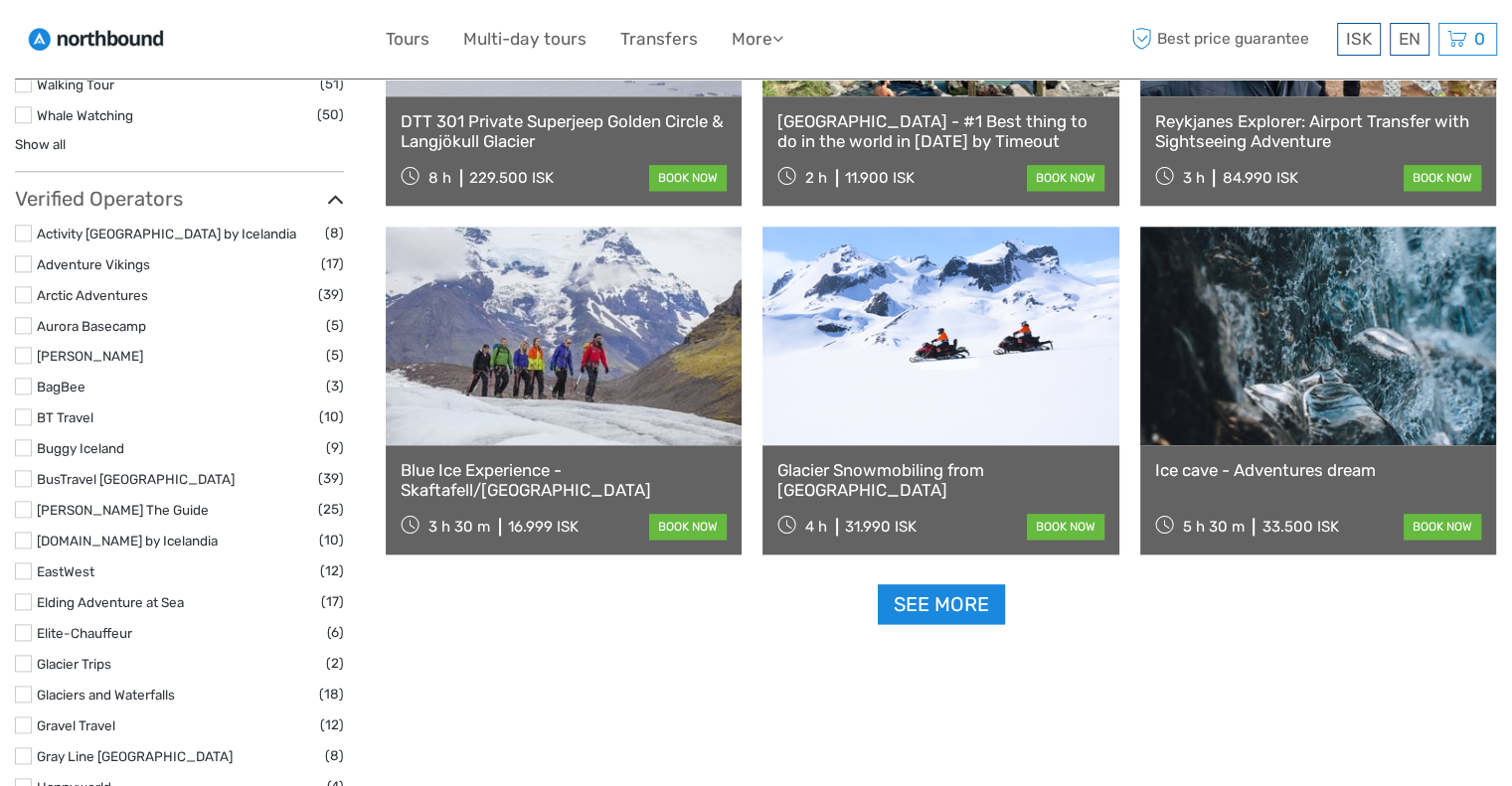 click on "See more" at bounding box center [941, 604] 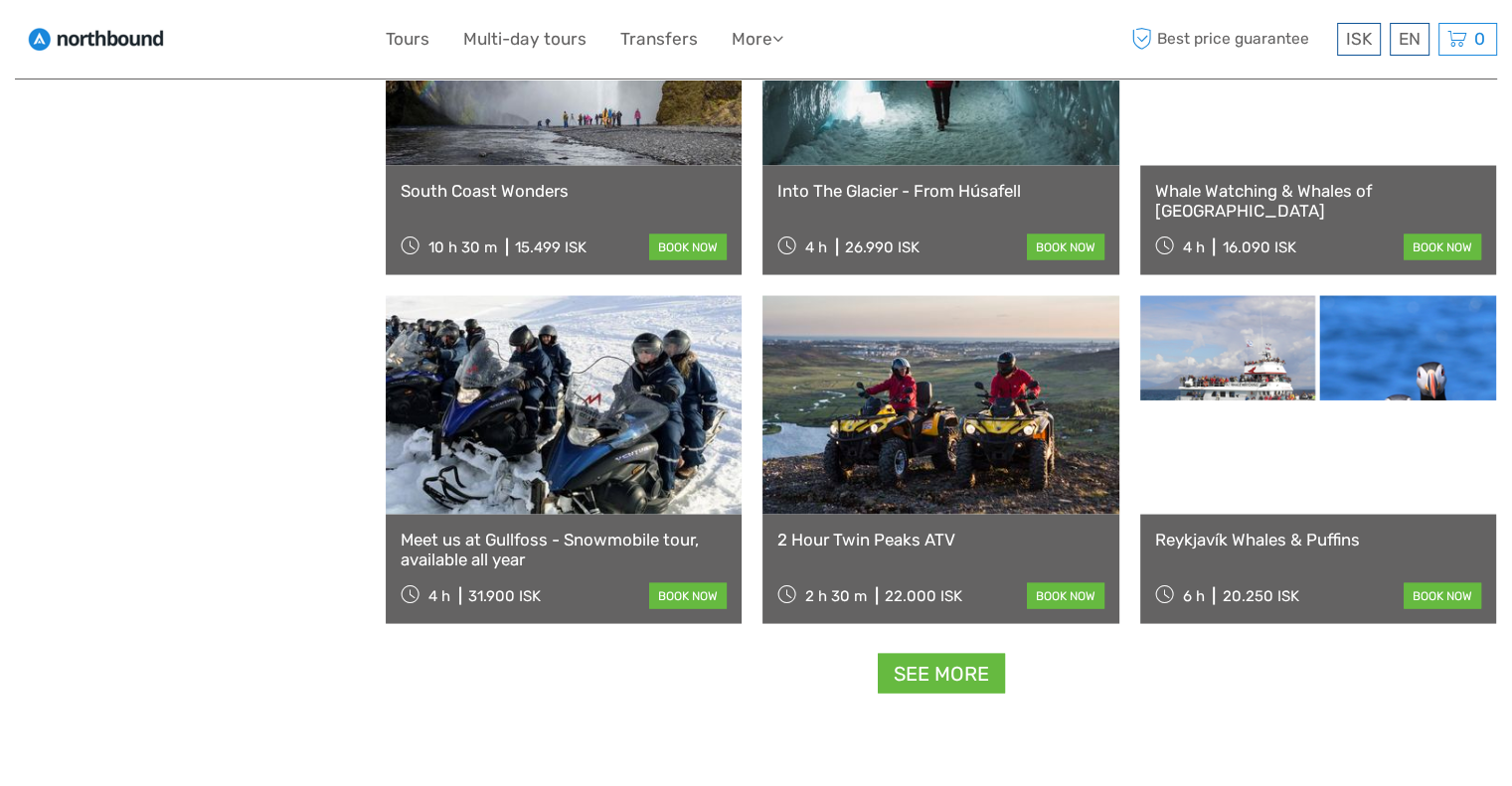 scroll, scrollTop: 3867, scrollLeft: 0, axis: vertical 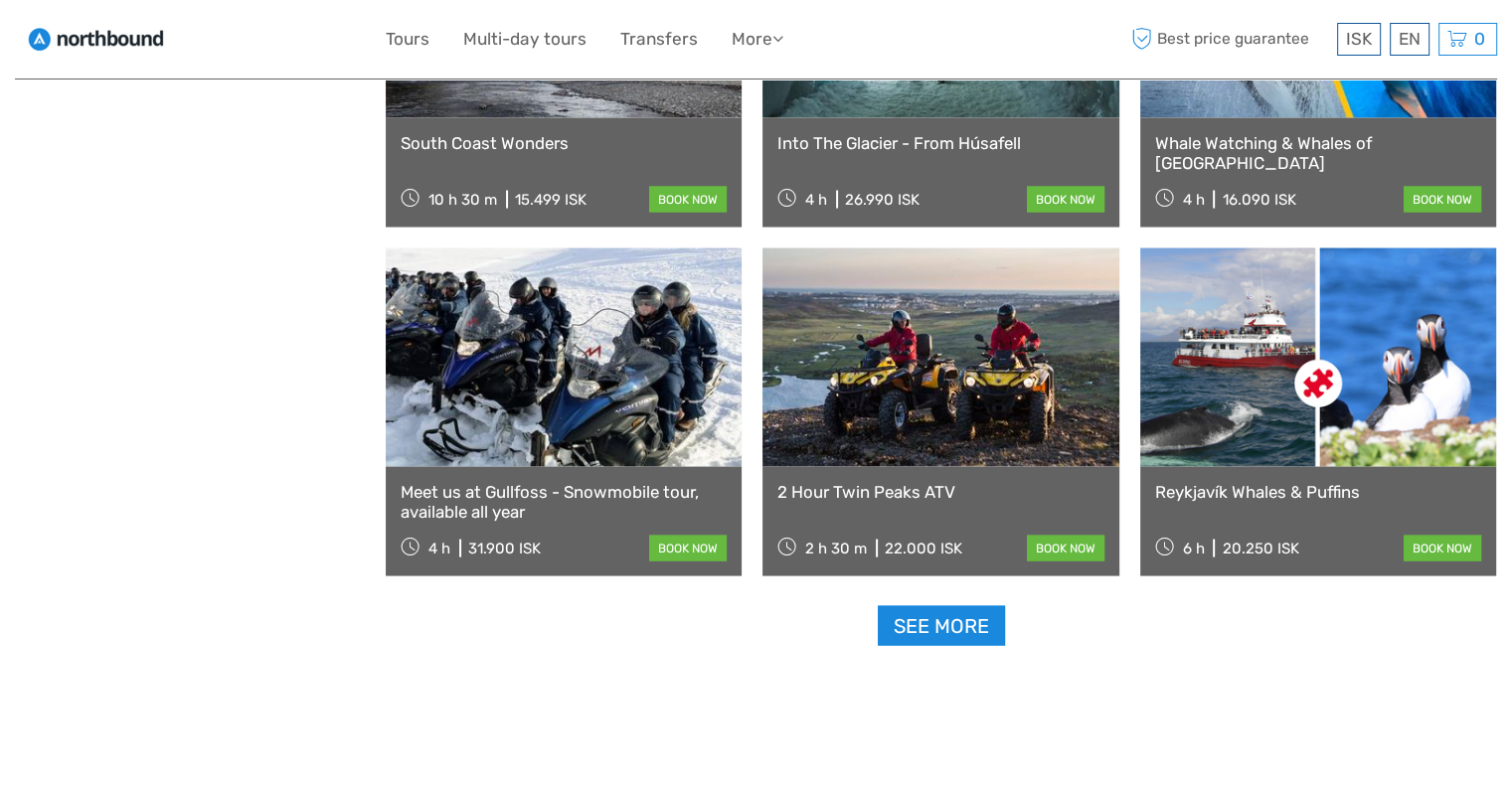 click on "See more" at bounding box center [941, 626] 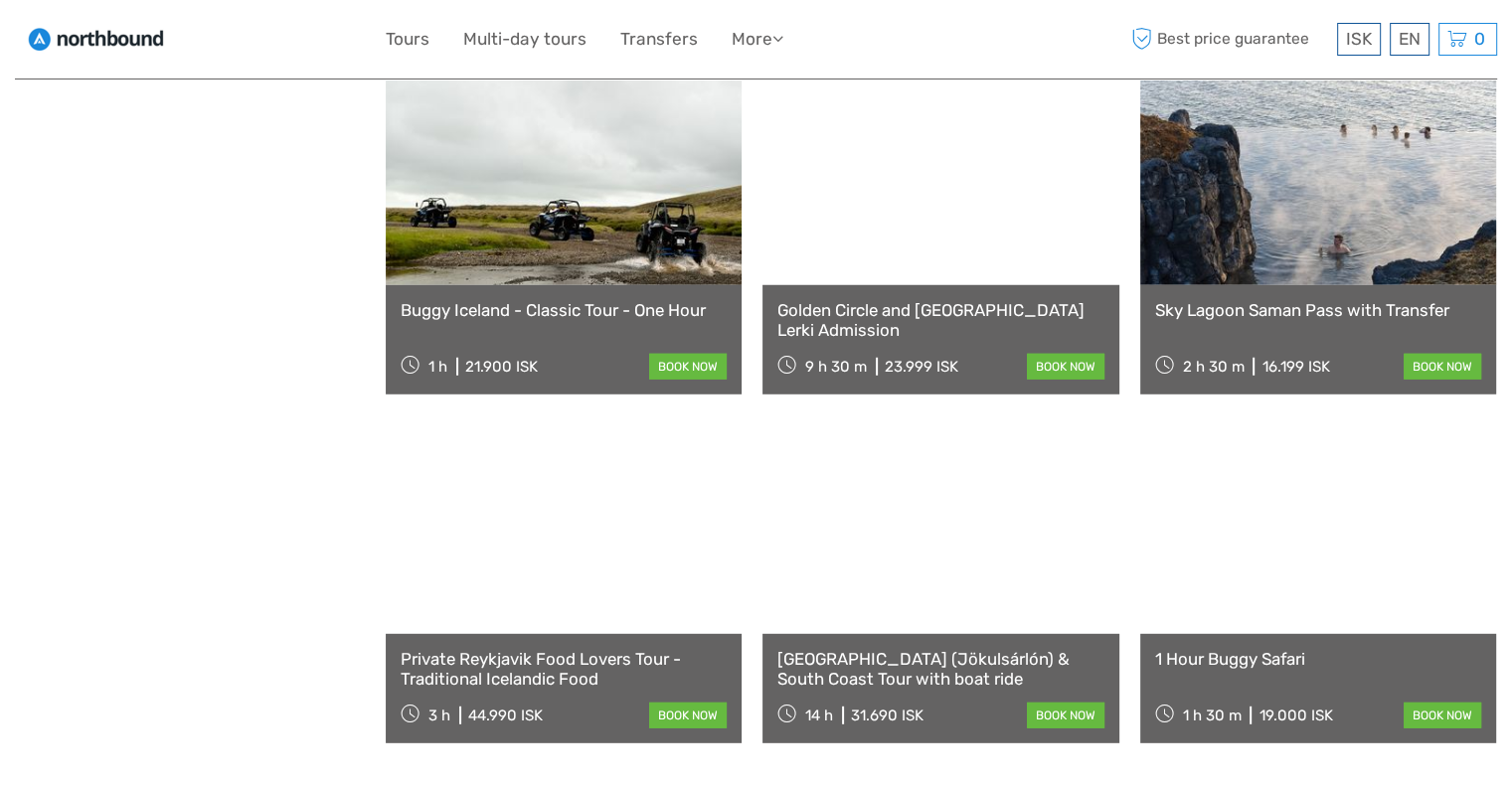 scroll, scrollTop: 5457, scrollLeft: 0, axis: vertical 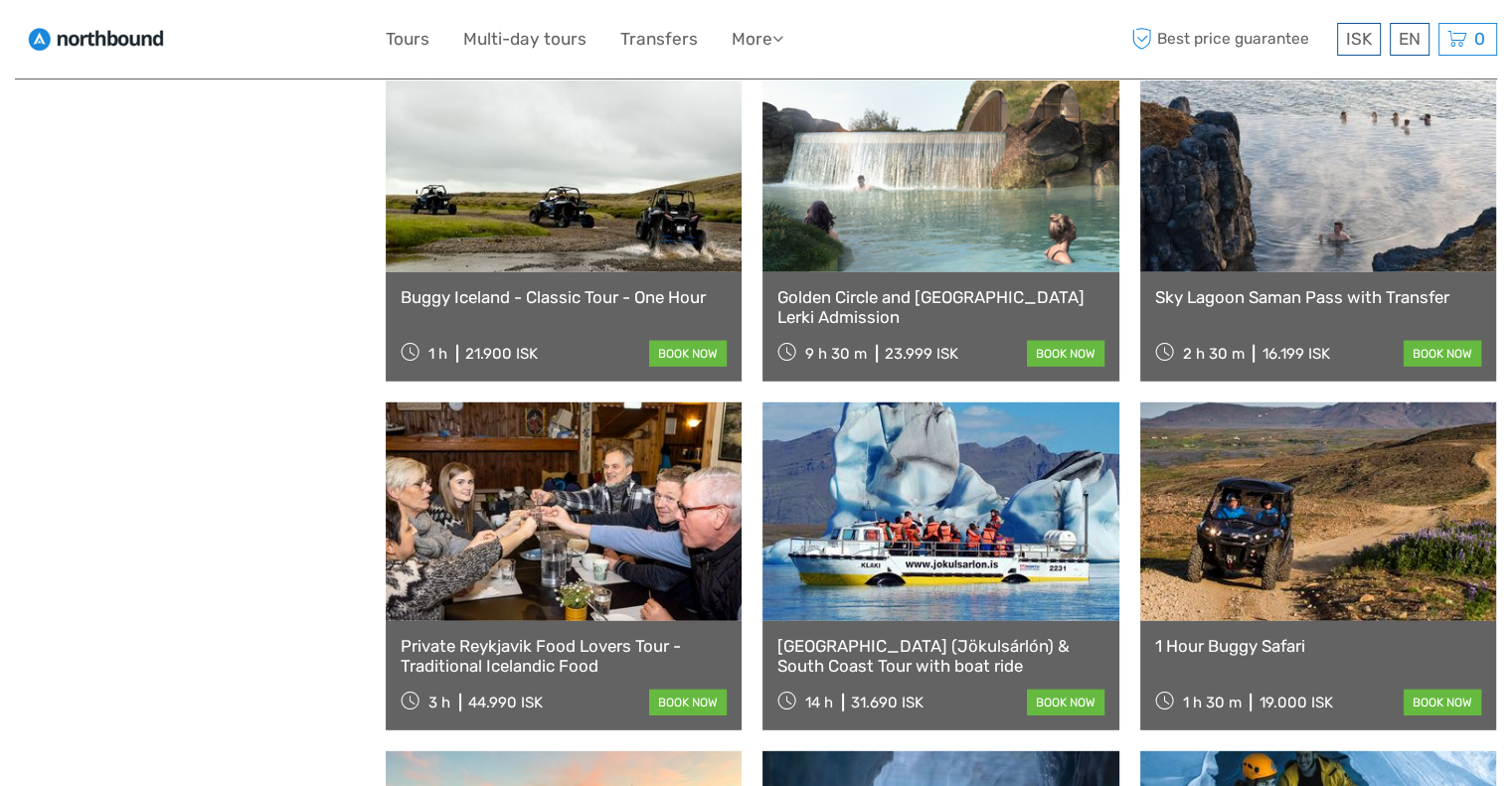 click at bounding box center (1318, 163) 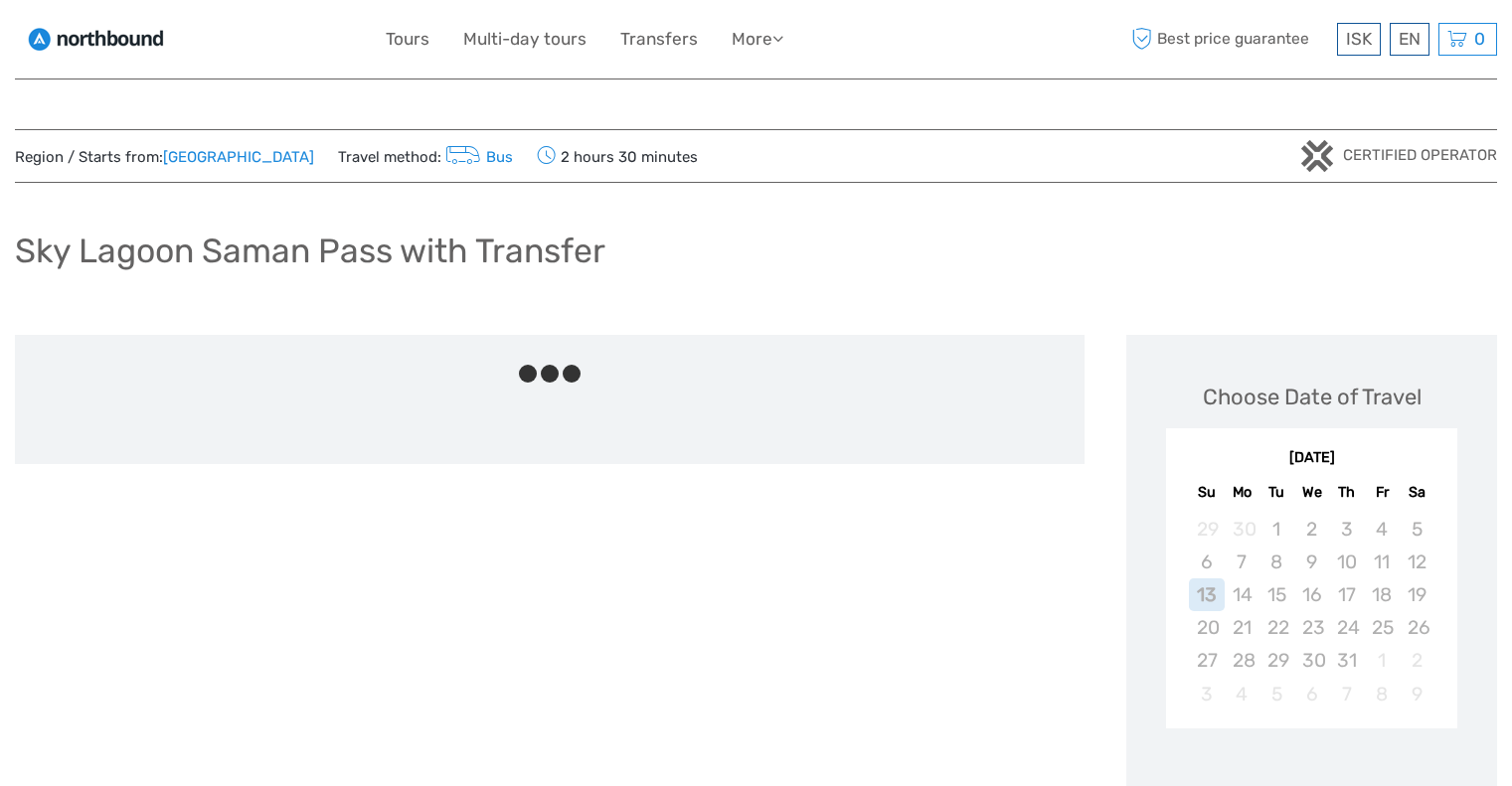 scroll, scrollTop: 0, scrollLeft: 0, axis: both 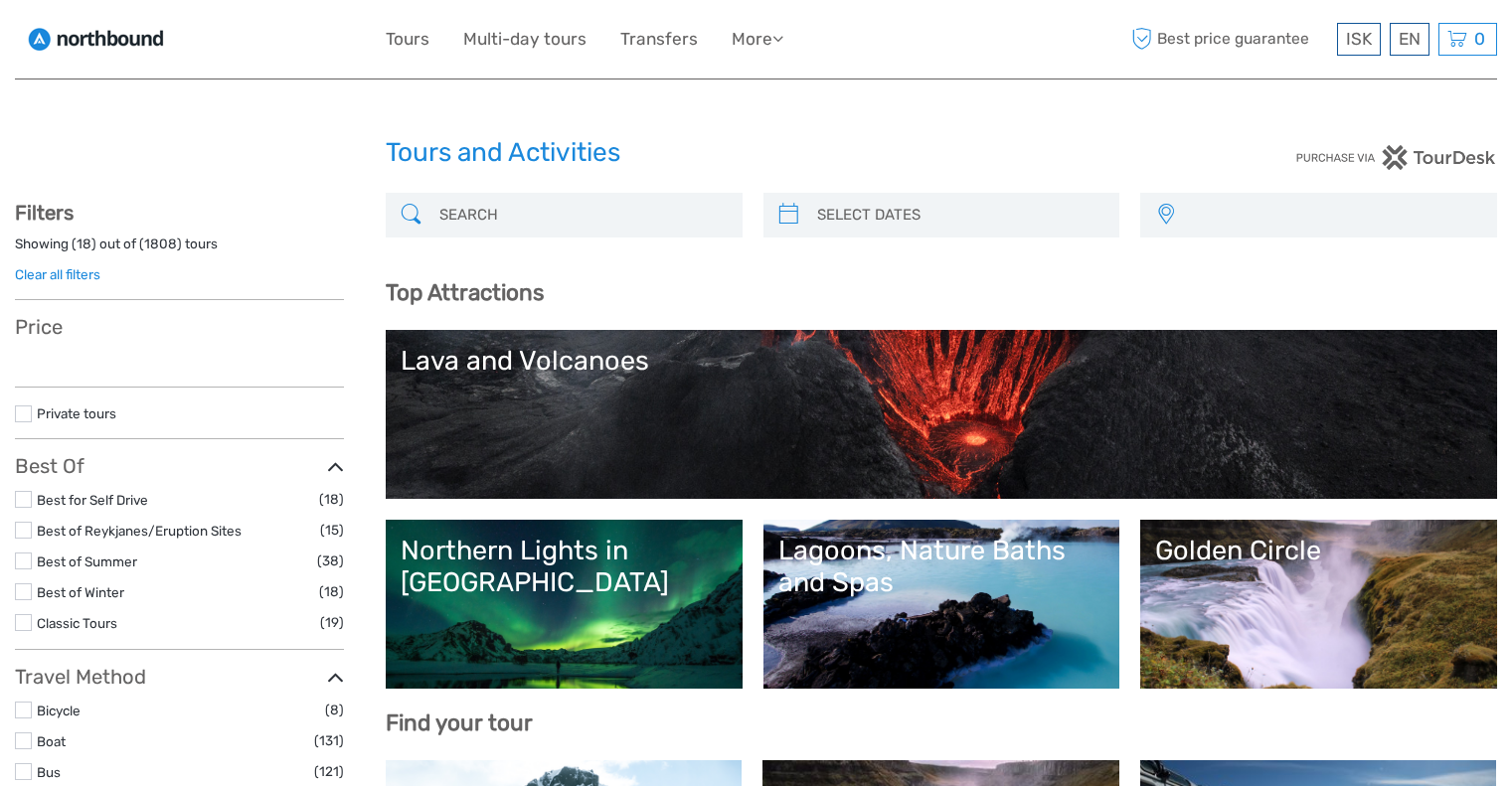select 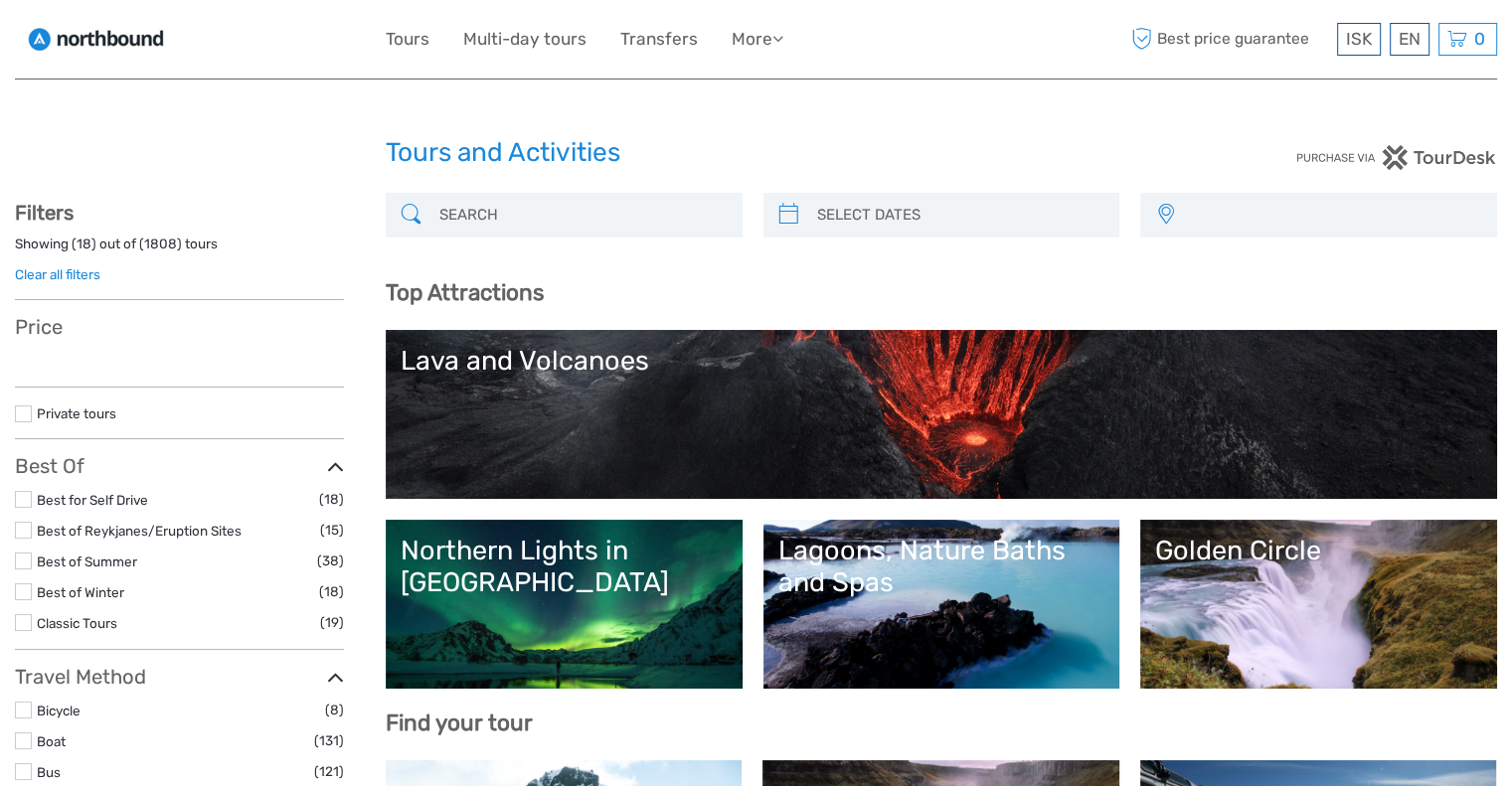 scroll, scrollTop: 3569, scrollLeft: 0, axis: vertical 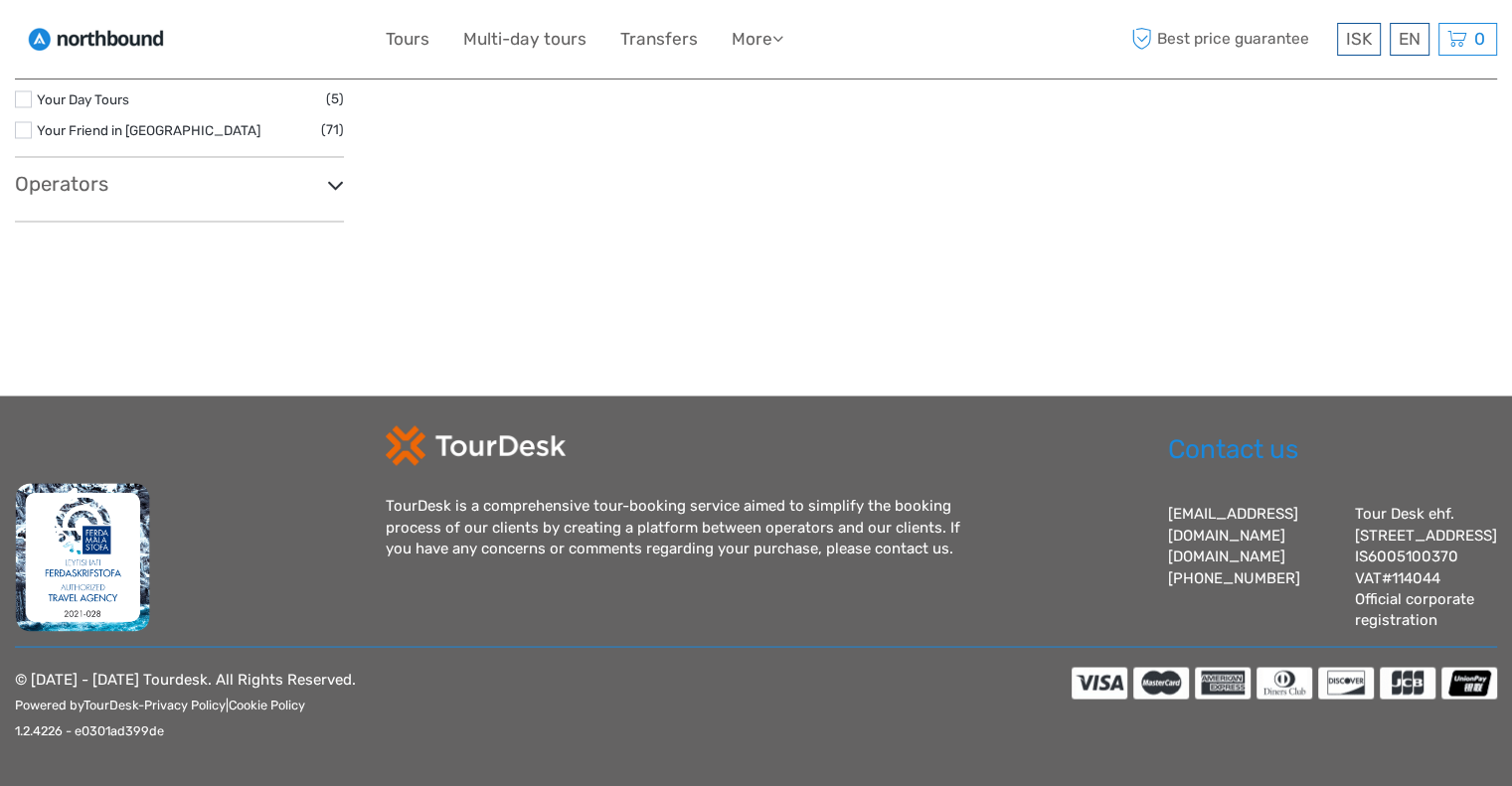 select 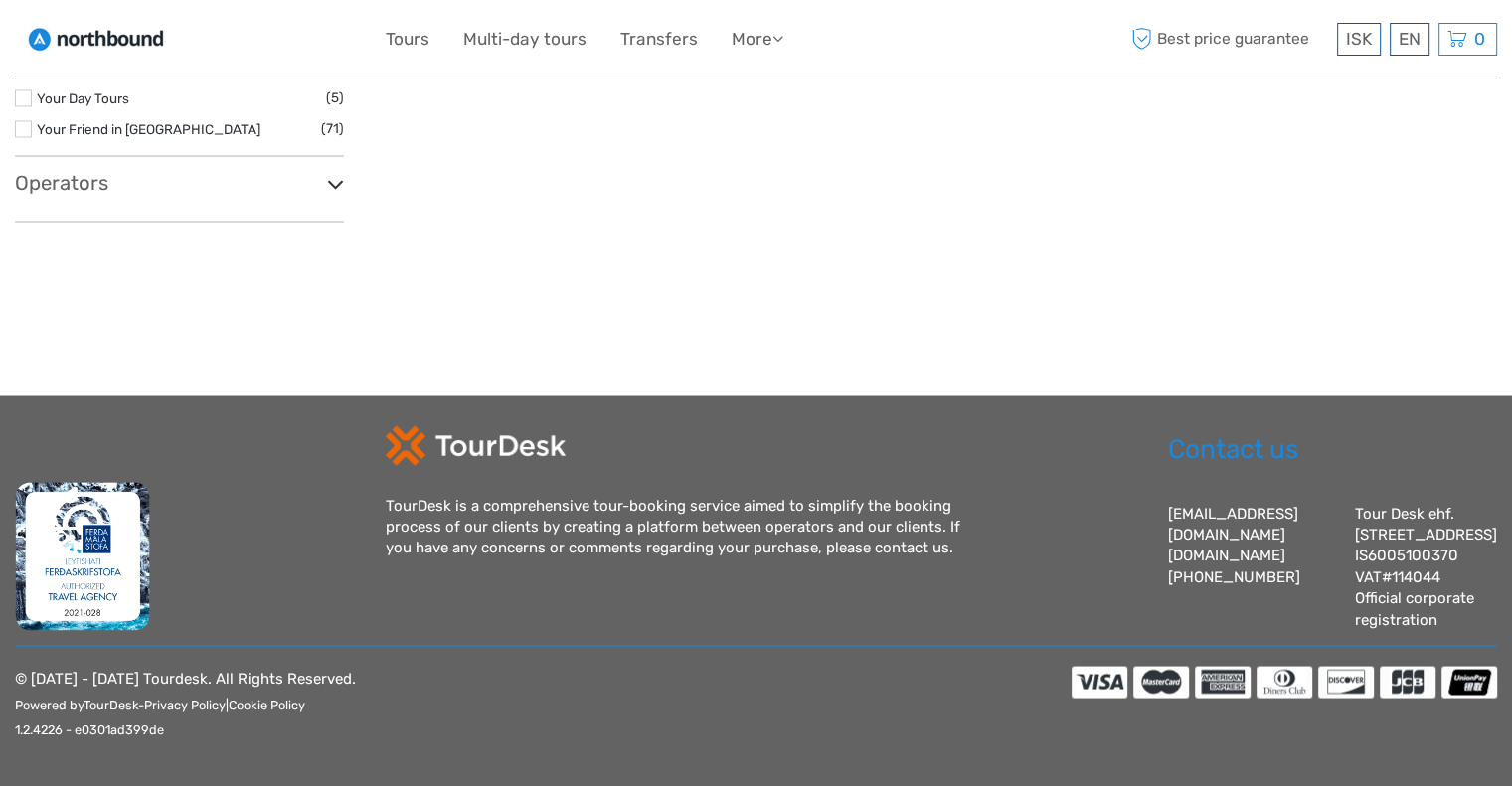 scroll, scrollTop: 0, scrollLeft: 0, axis: both 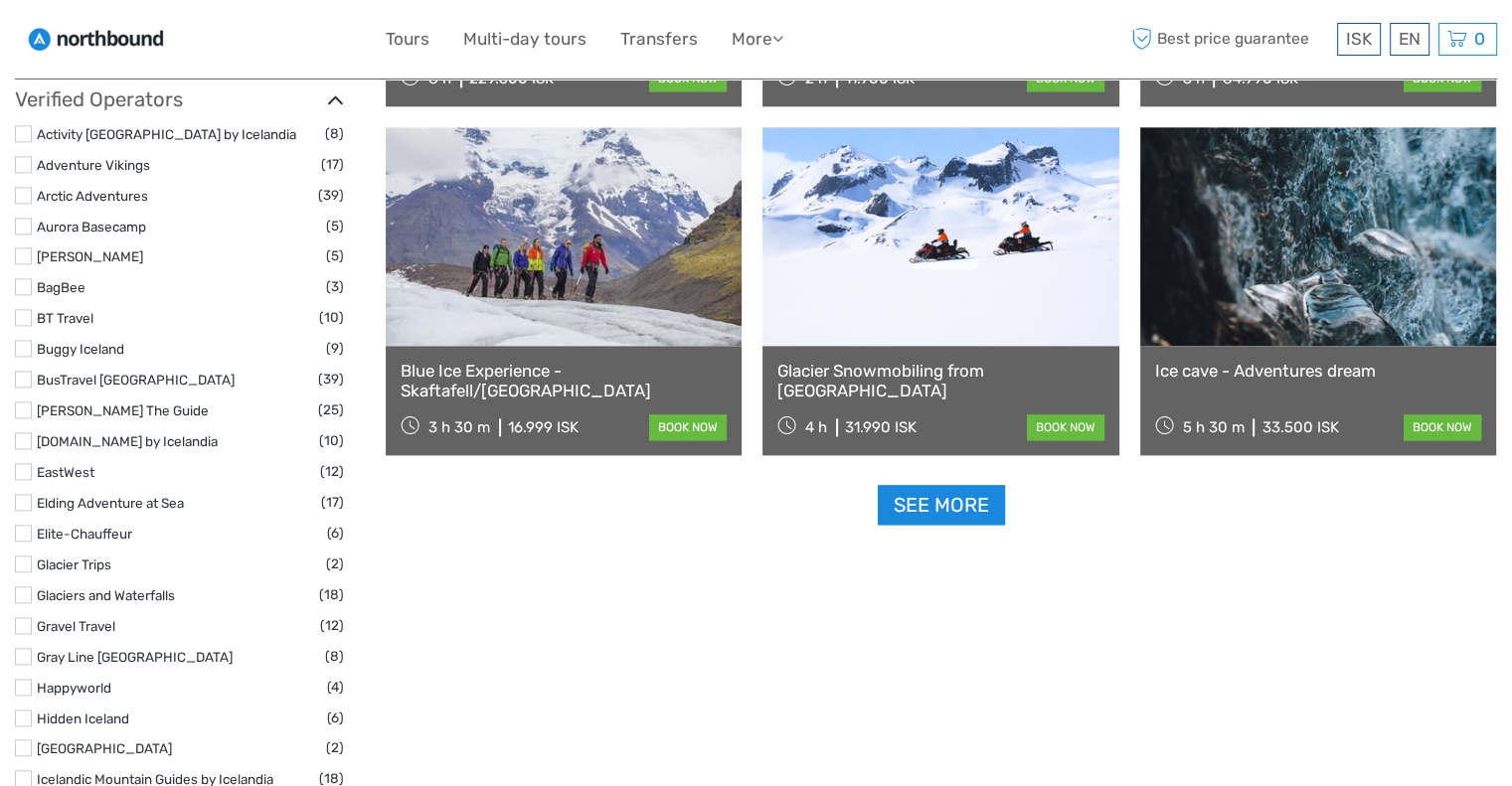 click on "See more" at bounding box center [941, 505] 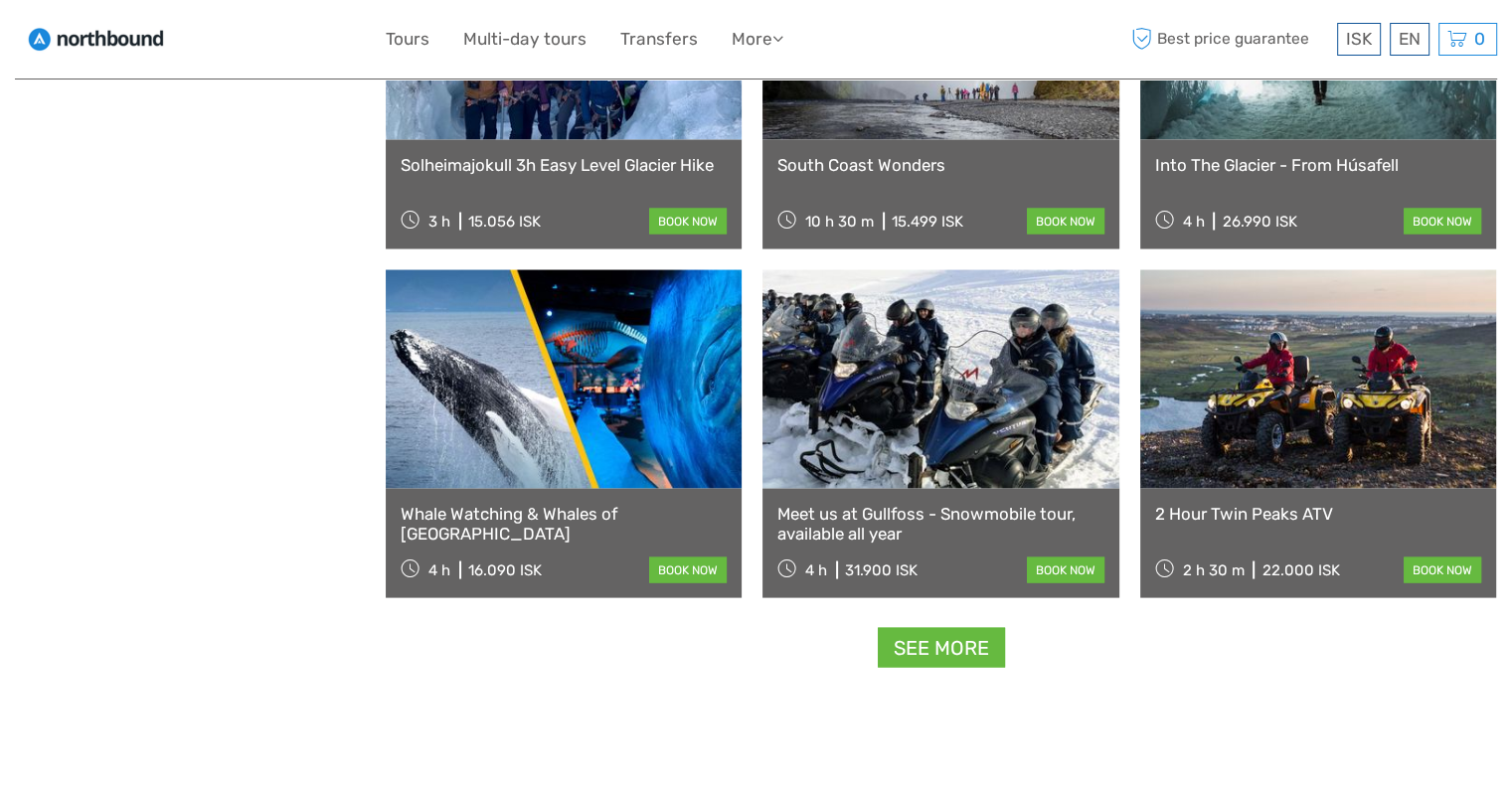 scroll, scrollTop: 3967, scrollLeft: 0, axis: vertical 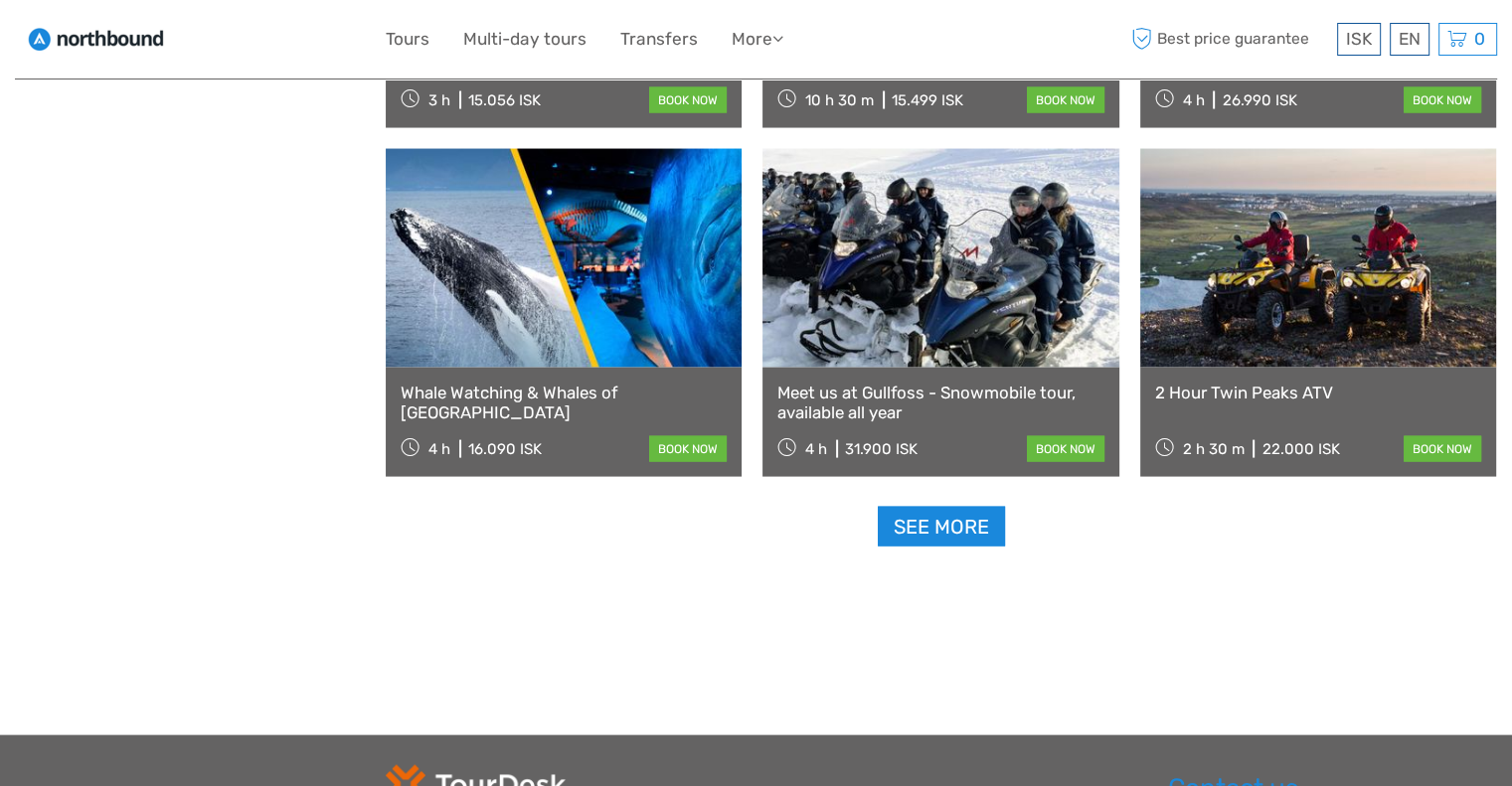 click on "See more" at bounding box center (941, 527) 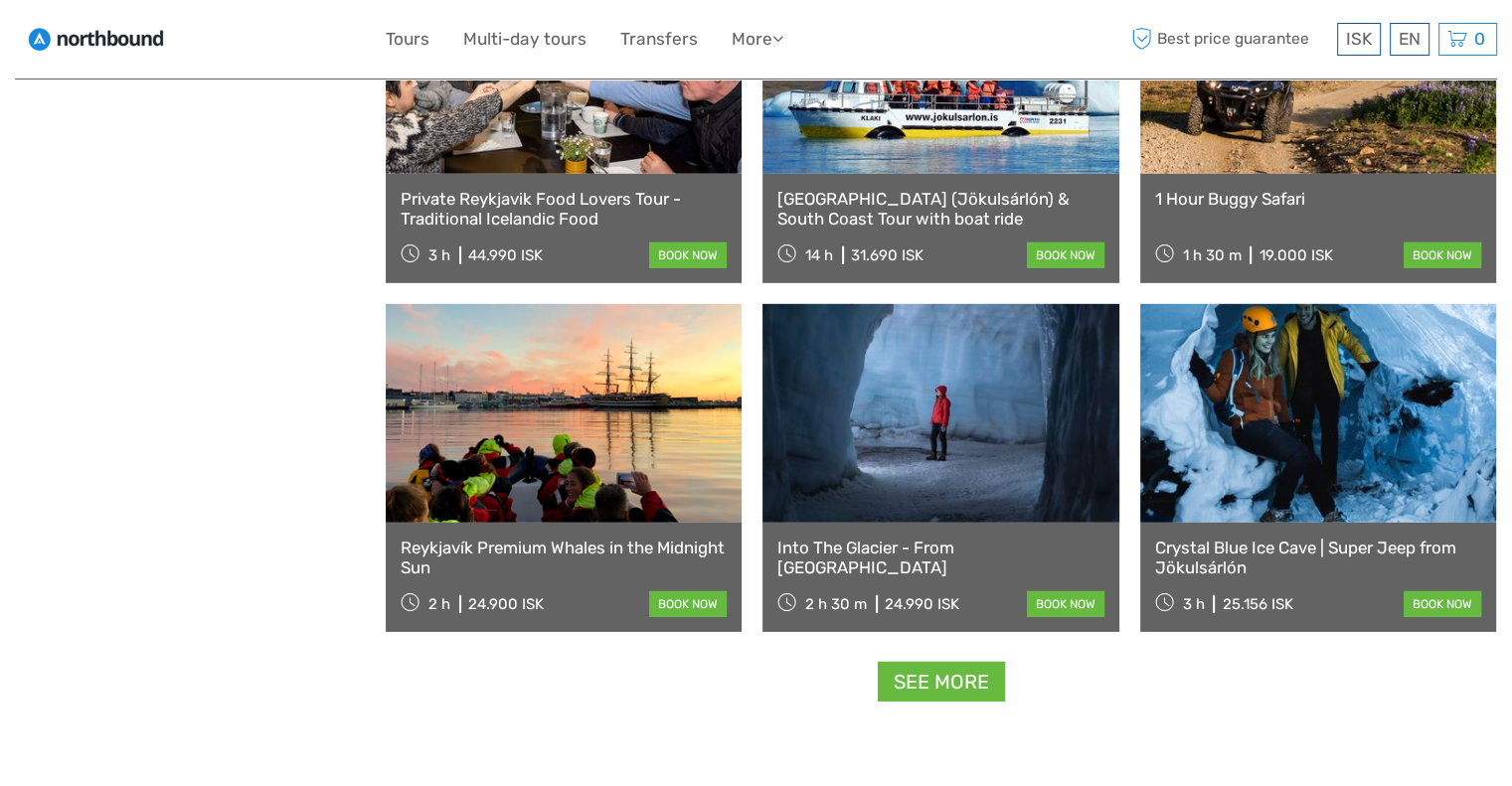 scroll, scrollTop: 5954, scrollLeft: 0, axis: vertical 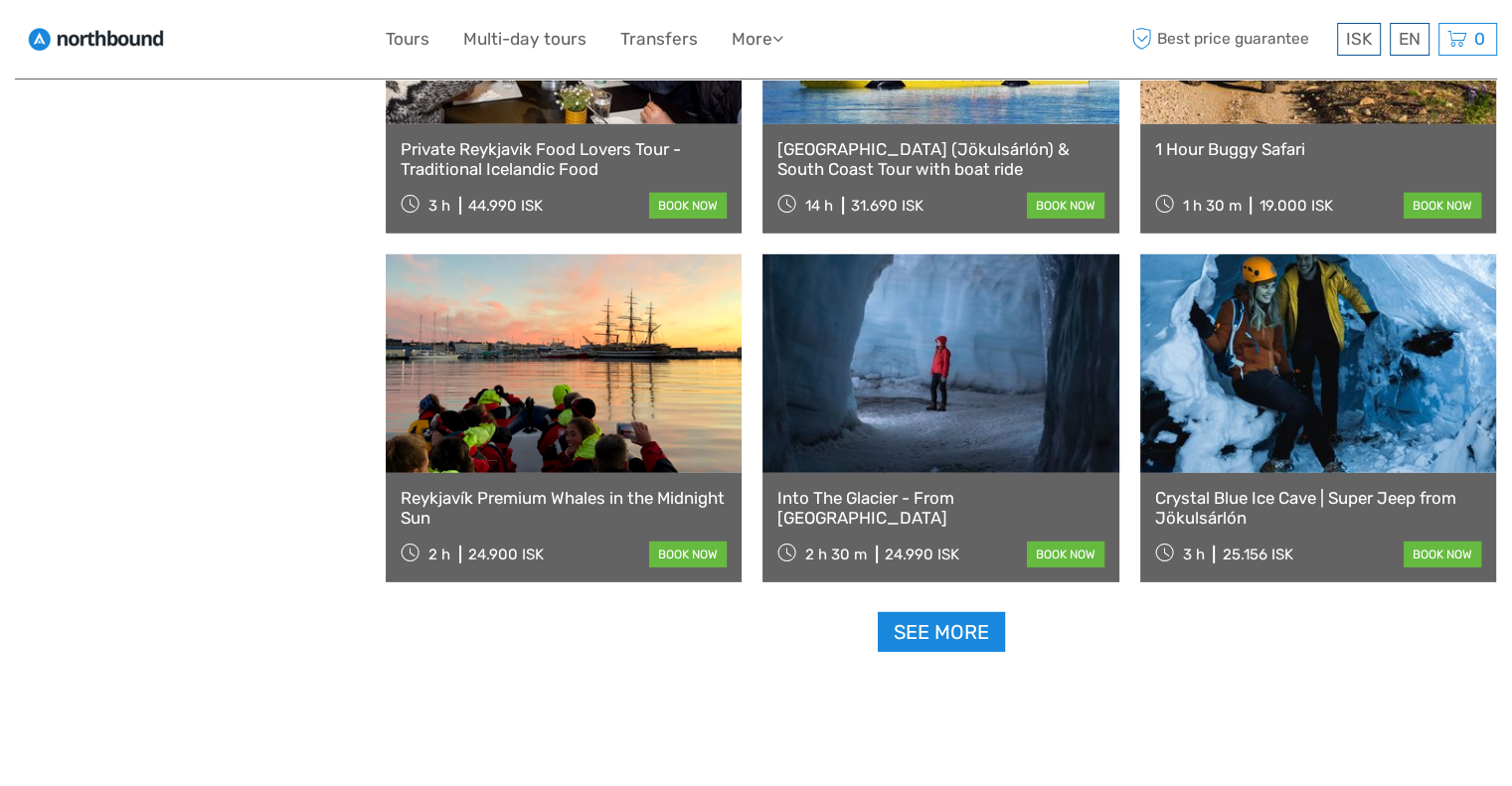 click on "See more" at bounding box center (941, 632) 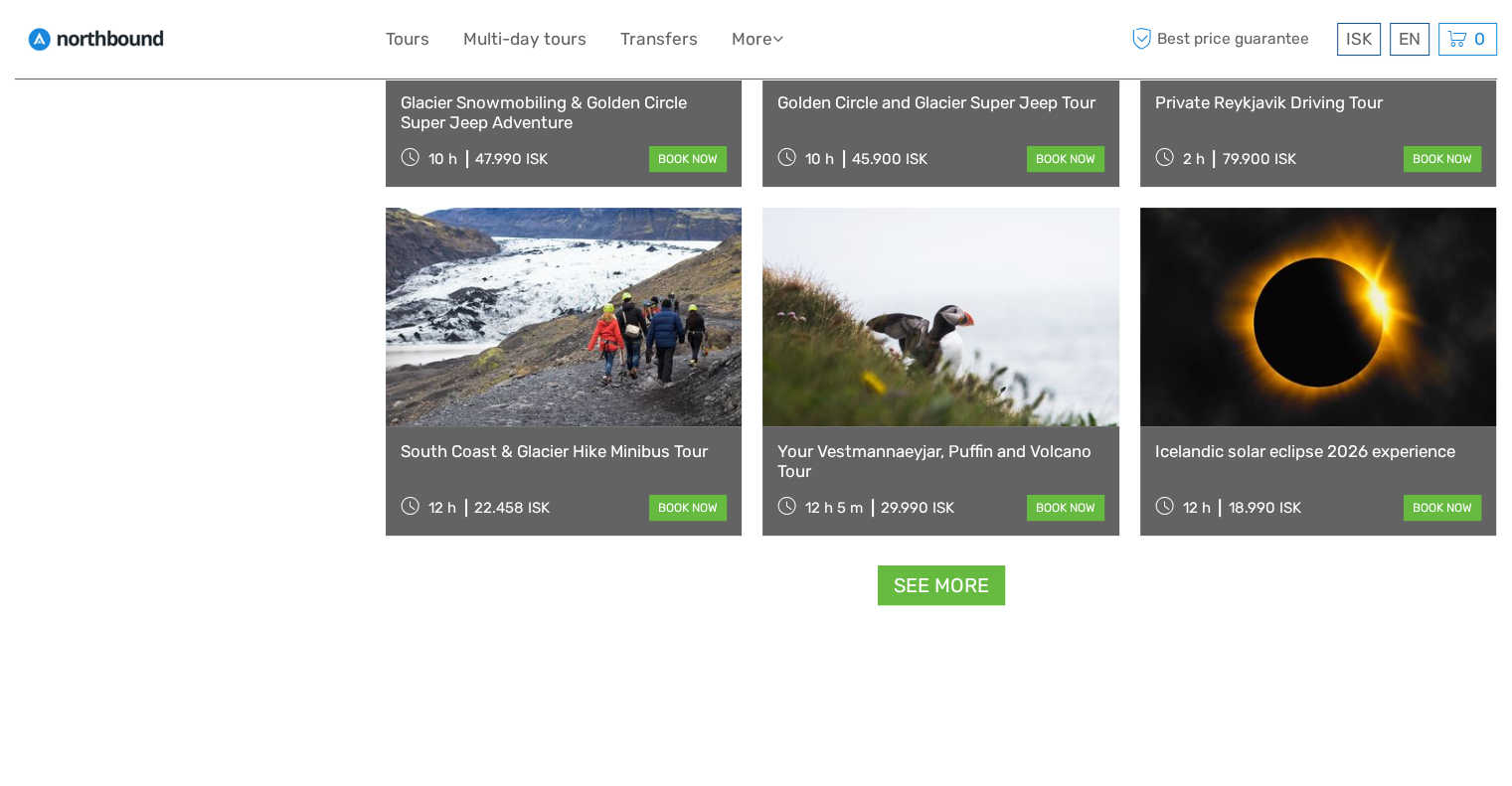 scroll, scrollTop: 8140, scrollLeft: 0, axis: vertical 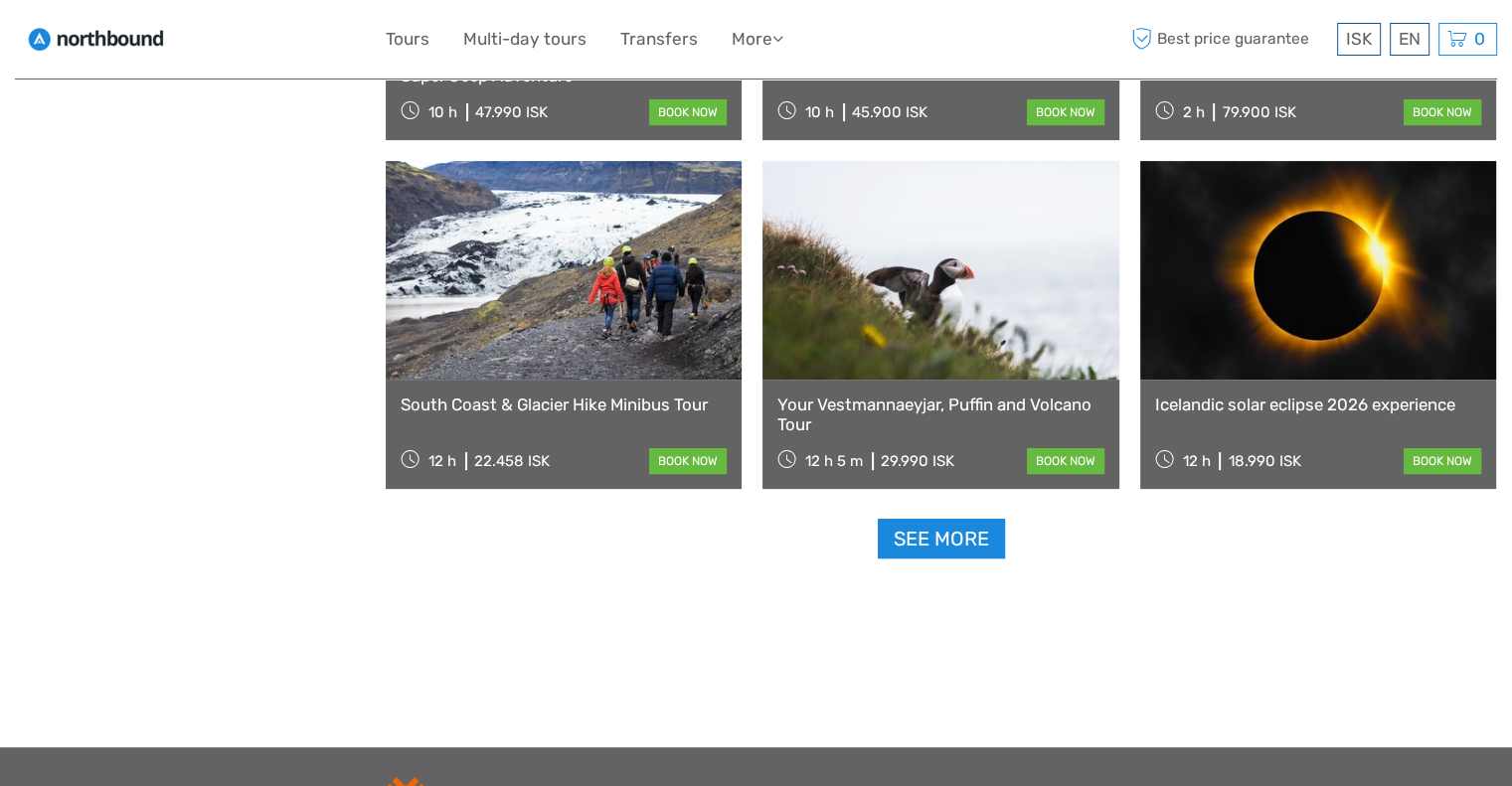 click on "See more" at bounding box center (941, 539) 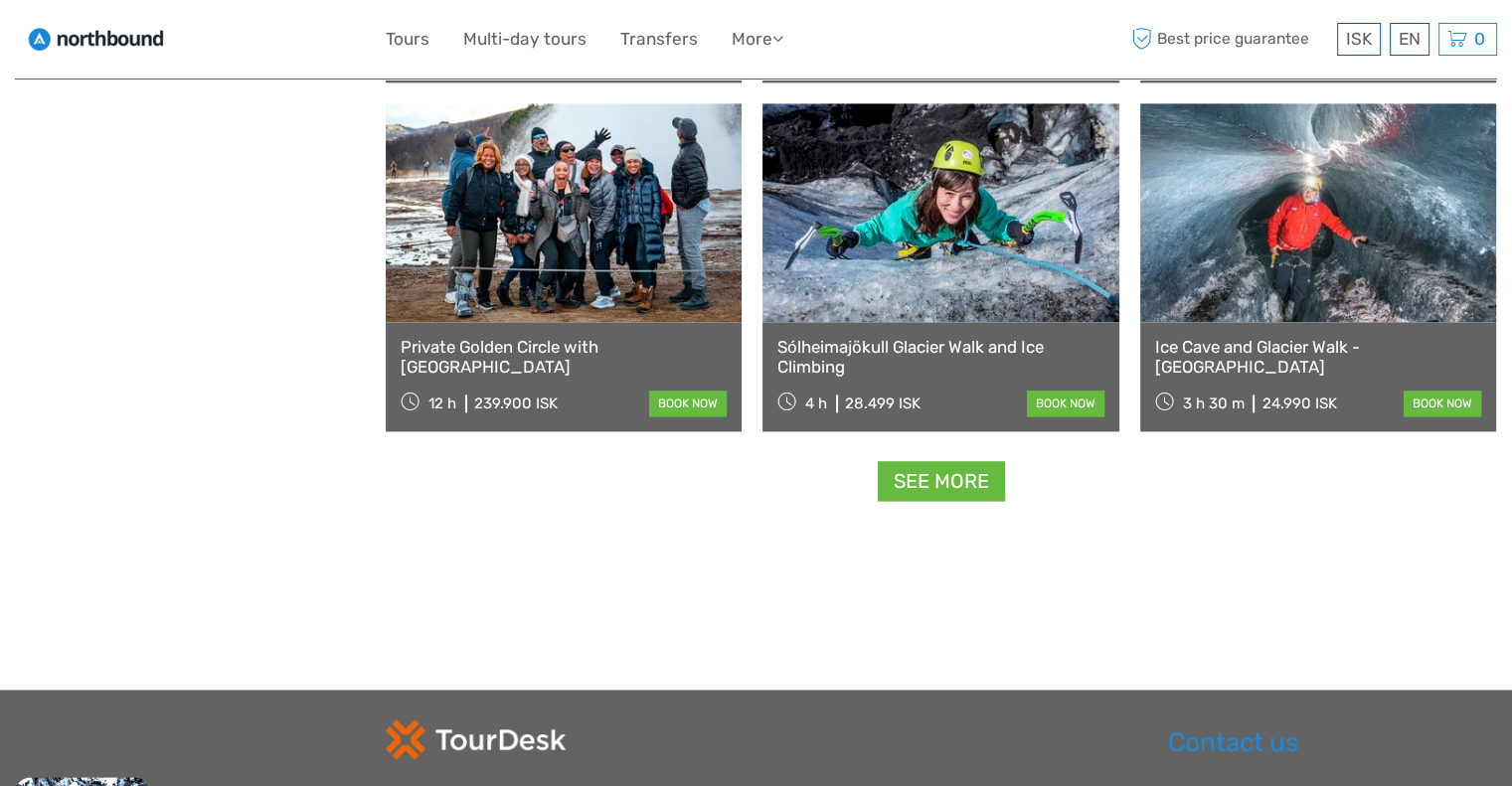 scroll, scrollTop: 10326, scrollLeft: 0, axis: vertical 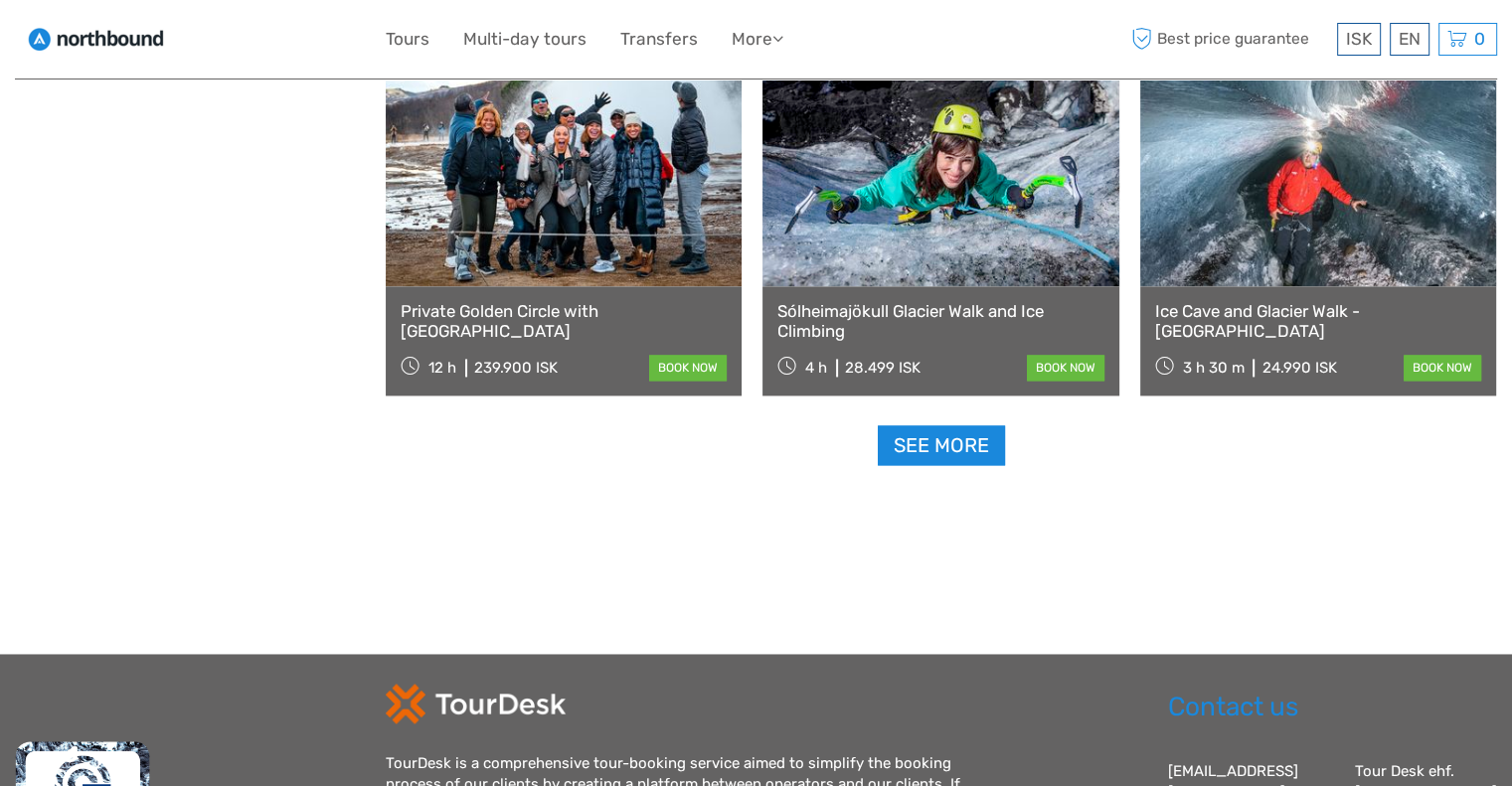 click on "See more" at bounding box center [941, 445] 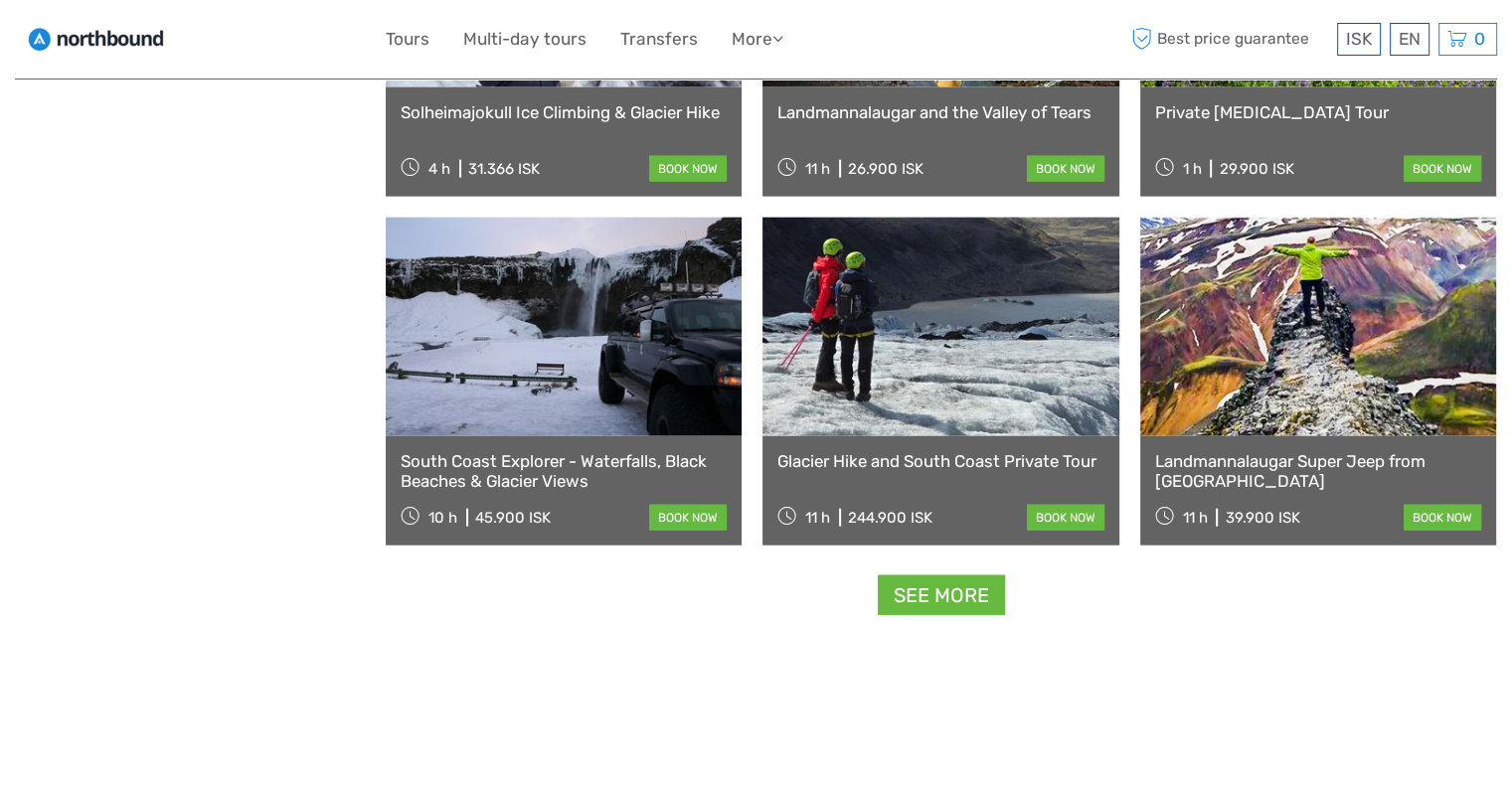 scroll, scrollTop: 12314, scrollLeft: 0, axis: vertical 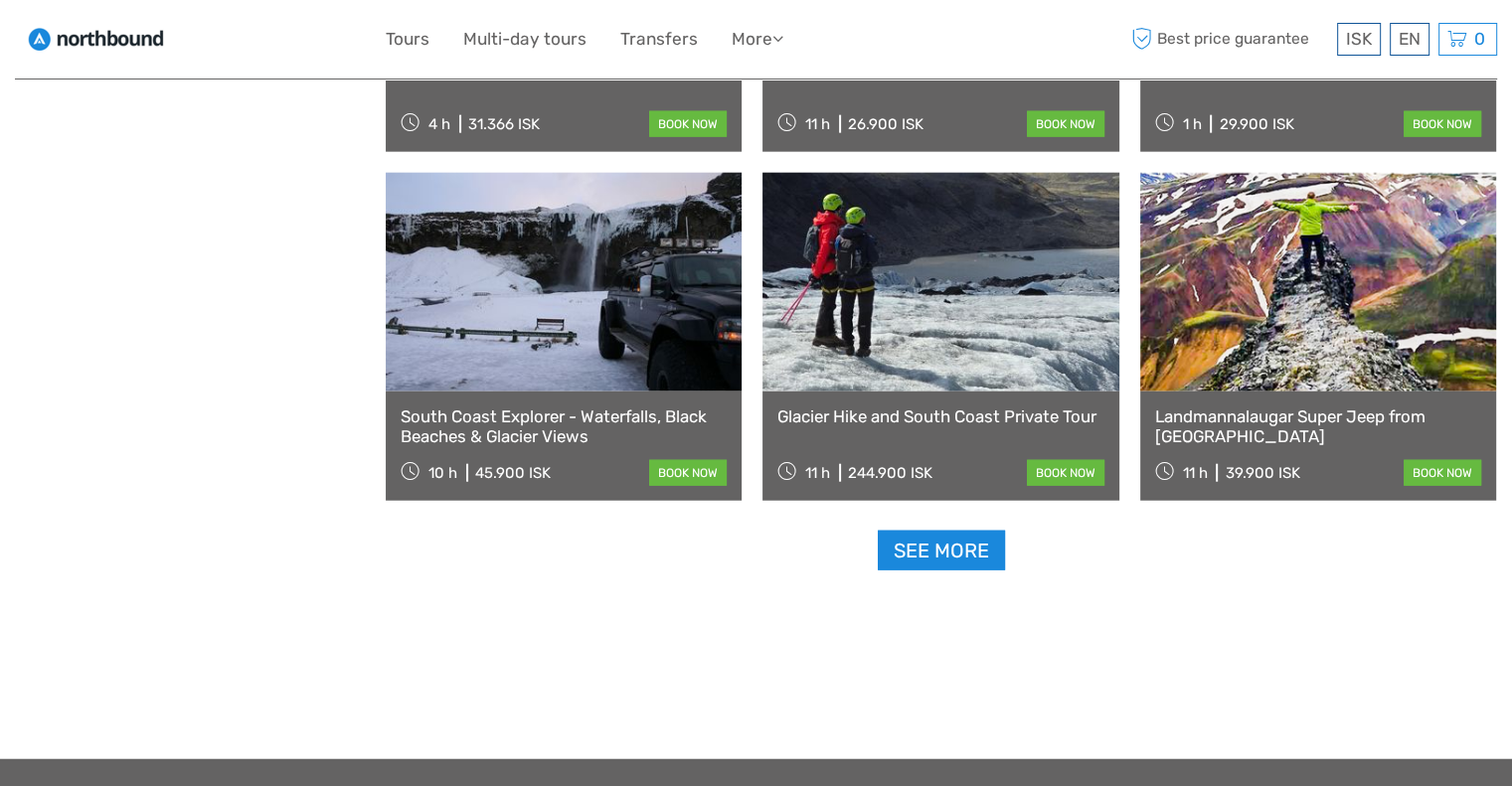 click on "See more" at bounding box center (941, 550) 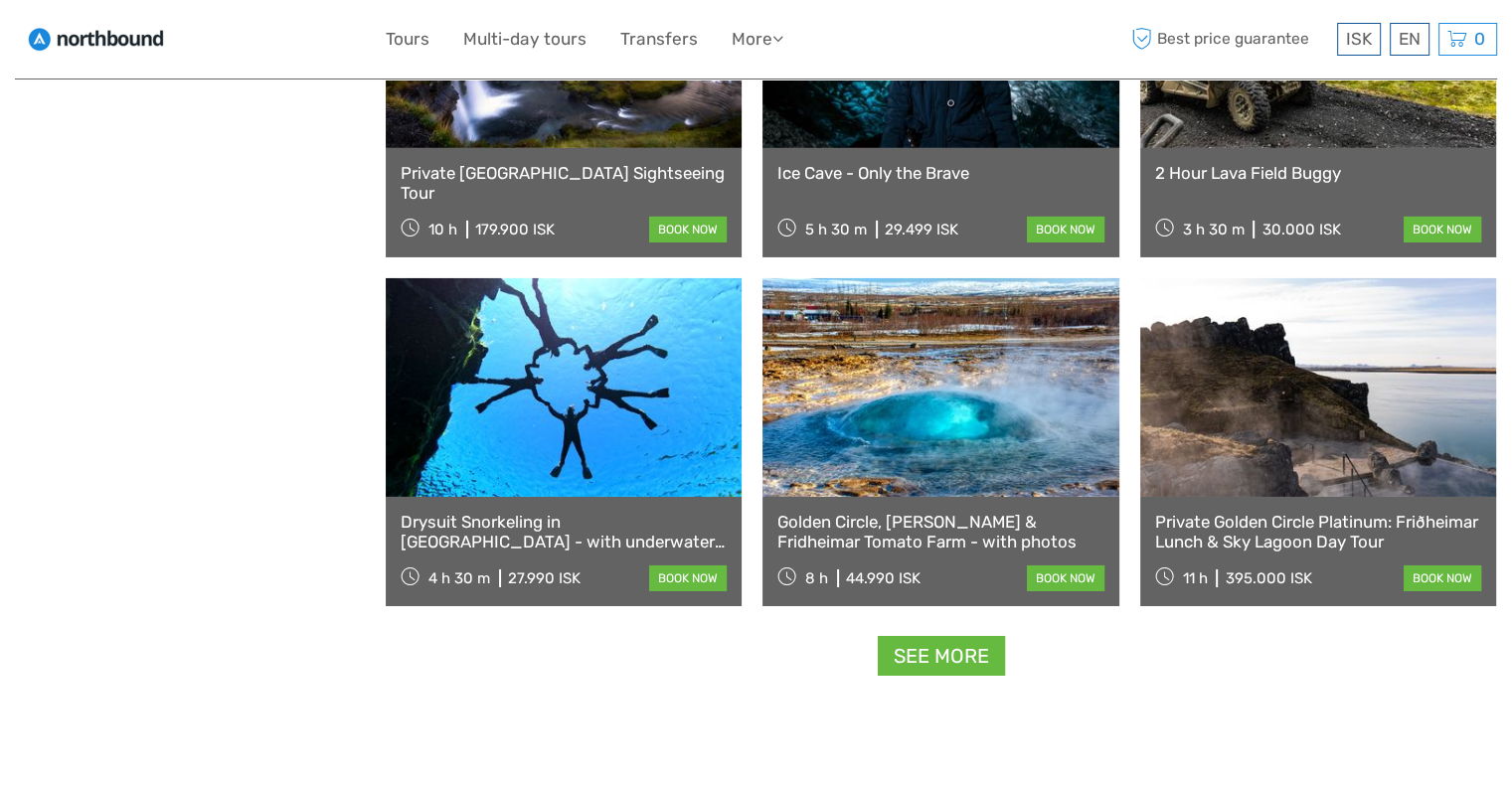 scroll, scrollTop: 14400, scrollLeft: 0, axis: vertical 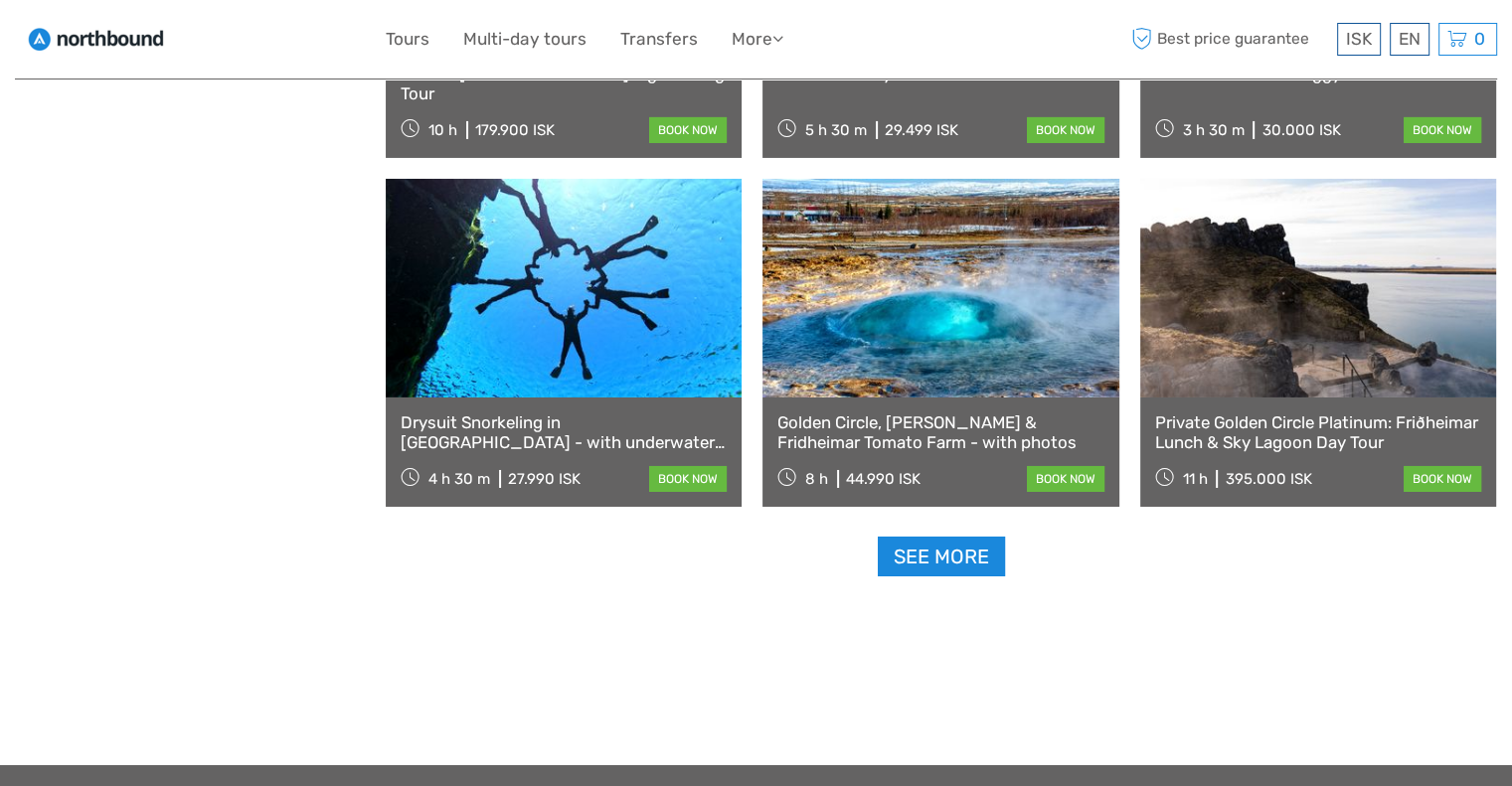 click on "See more" at bounding box center (941, 556) 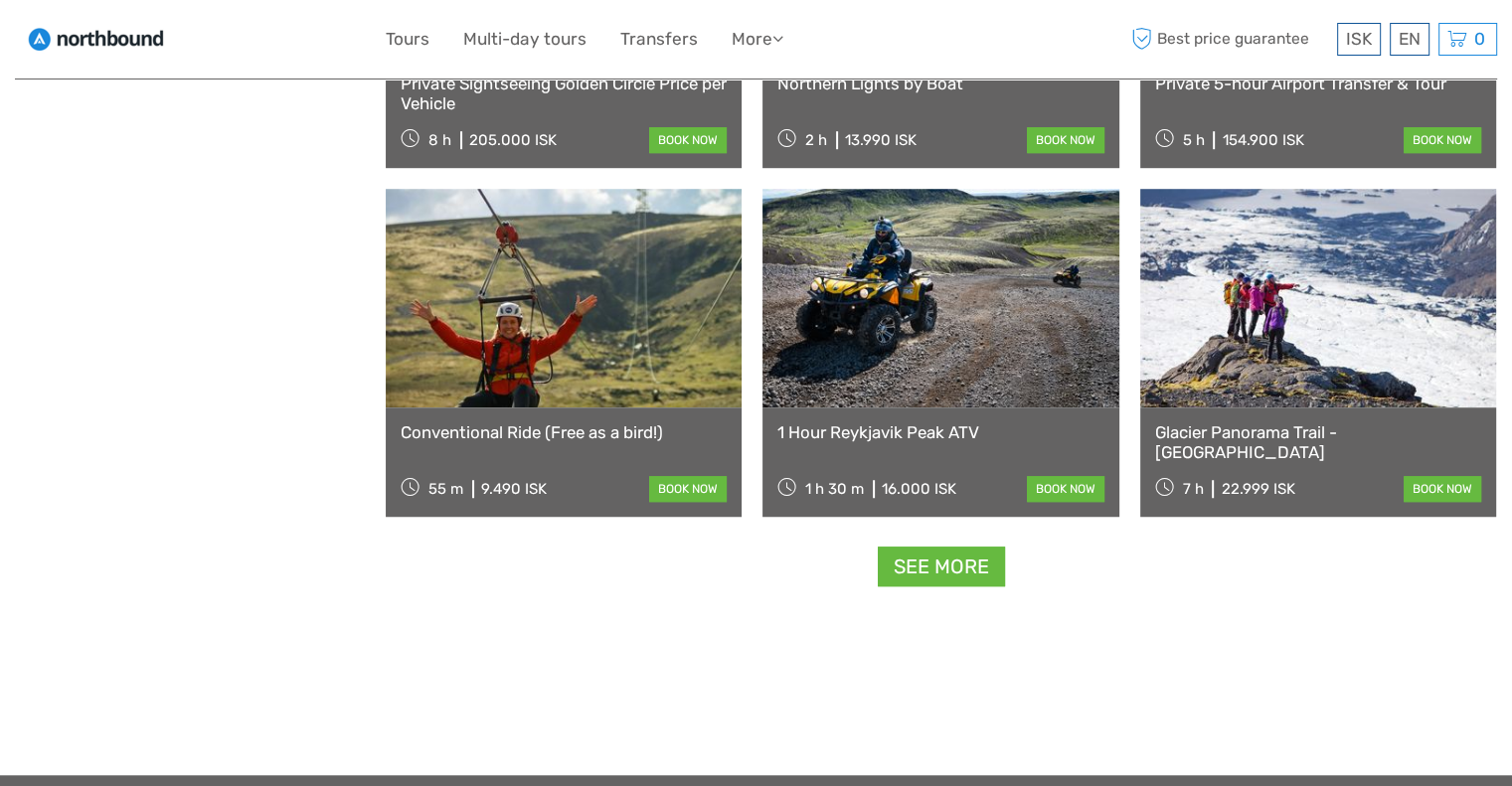 scroll, scrollTop: 16487, scrollLeft: 0, axis: vertical 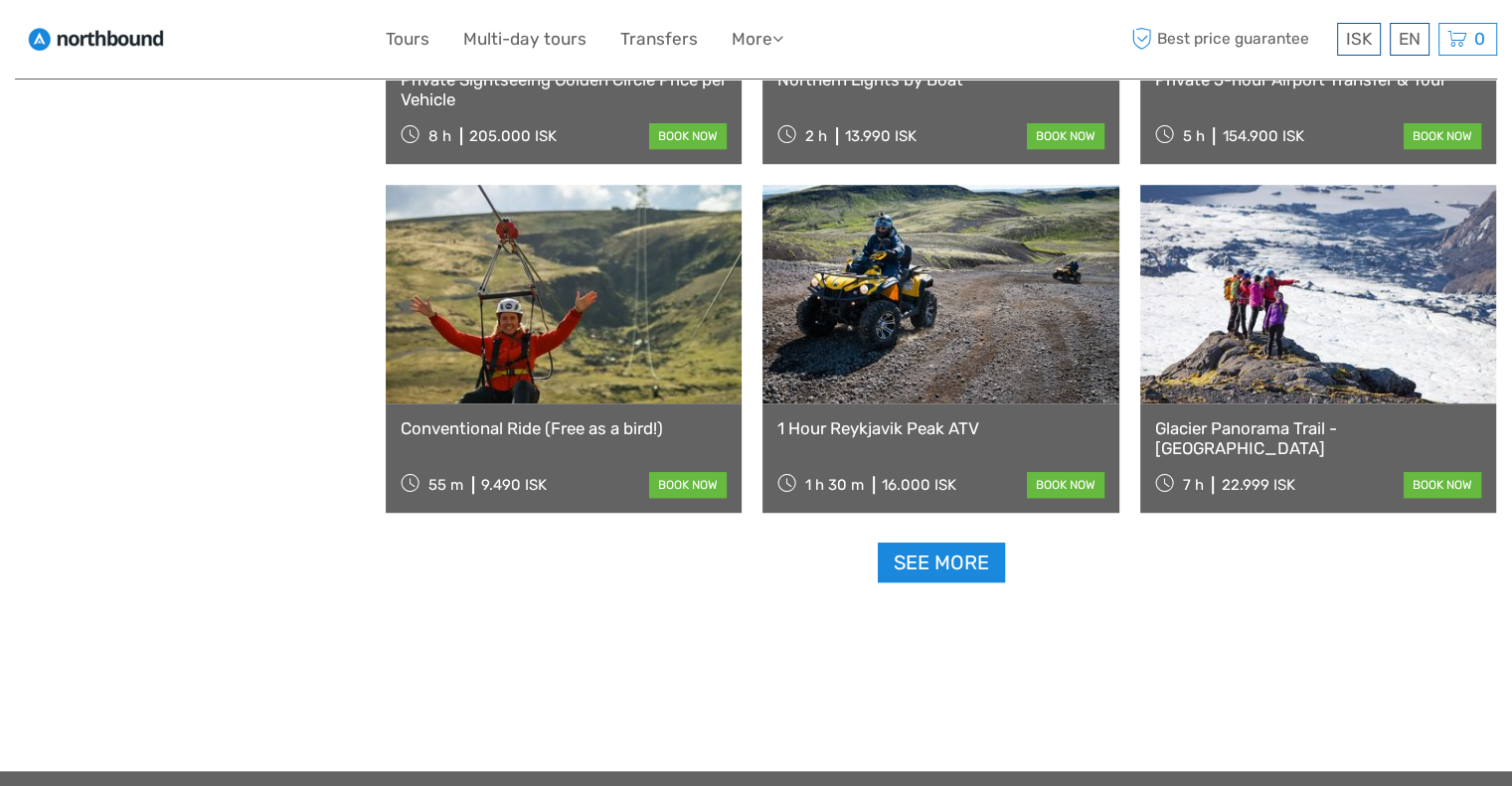 click on "See more" at bounding box center (941, 562) 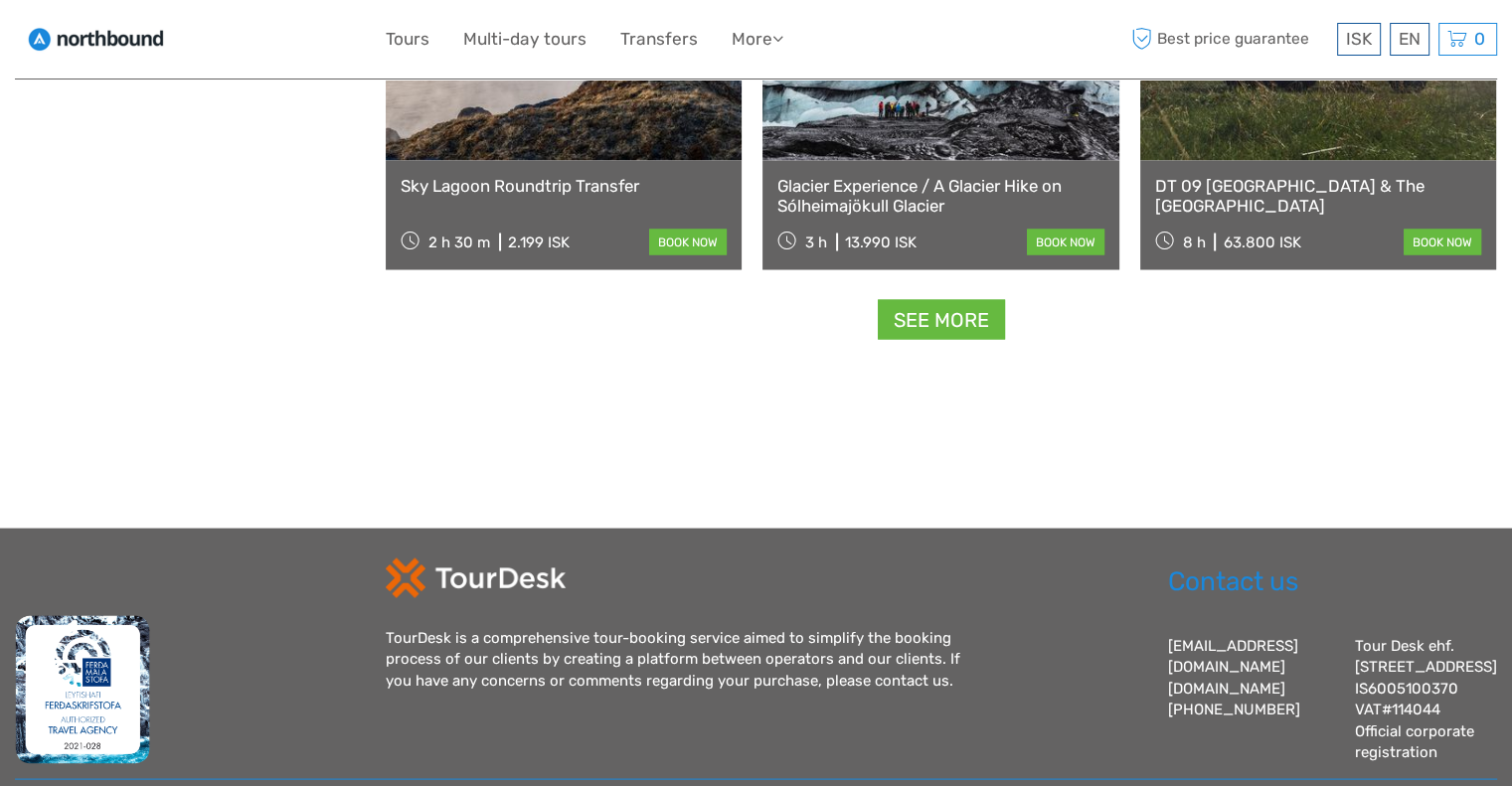 scroll, scrollTop: 18872, scrollLeft: 0, axis: vertical 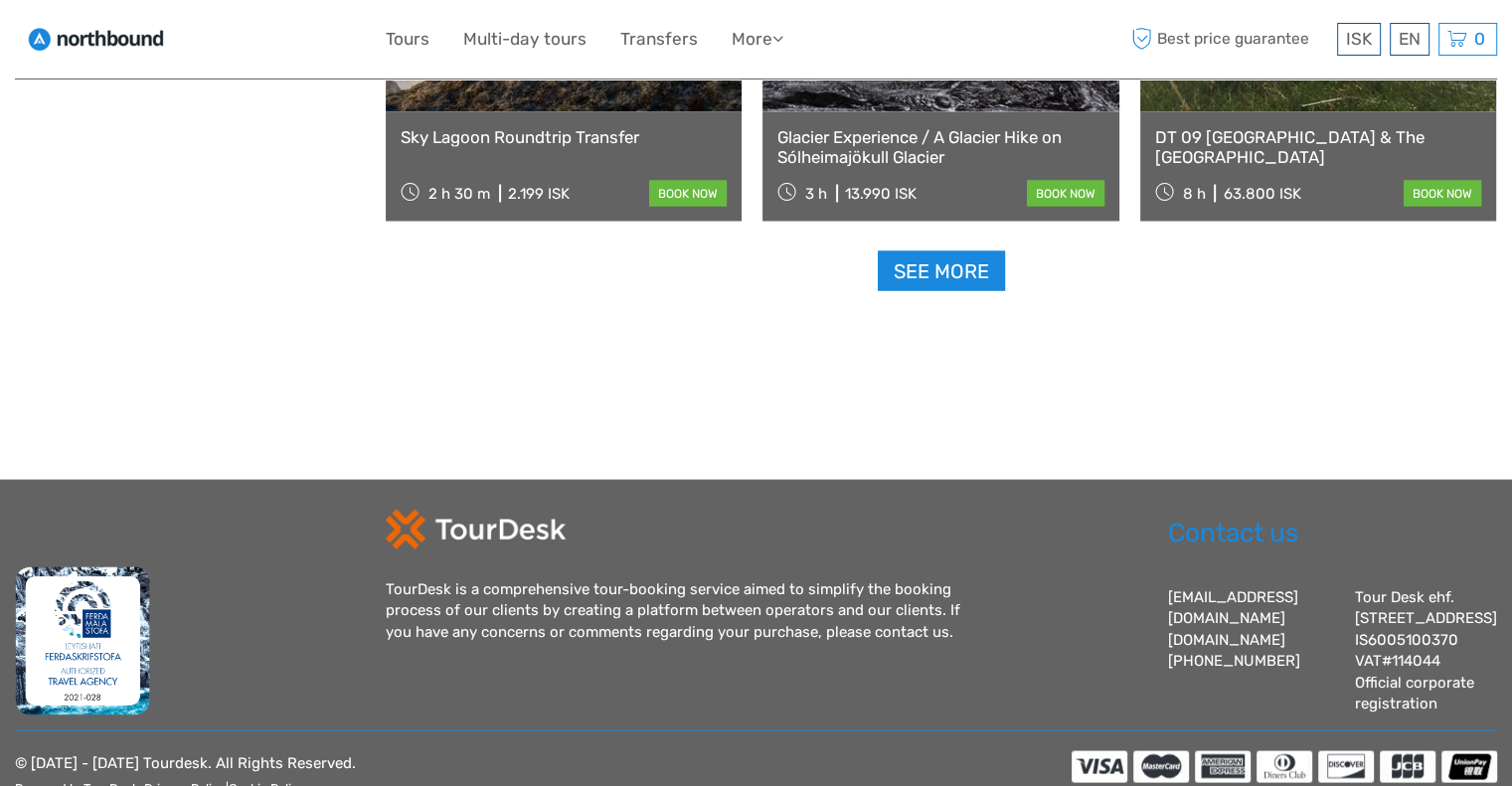 click on "See more" at bounding box center [941, 270] 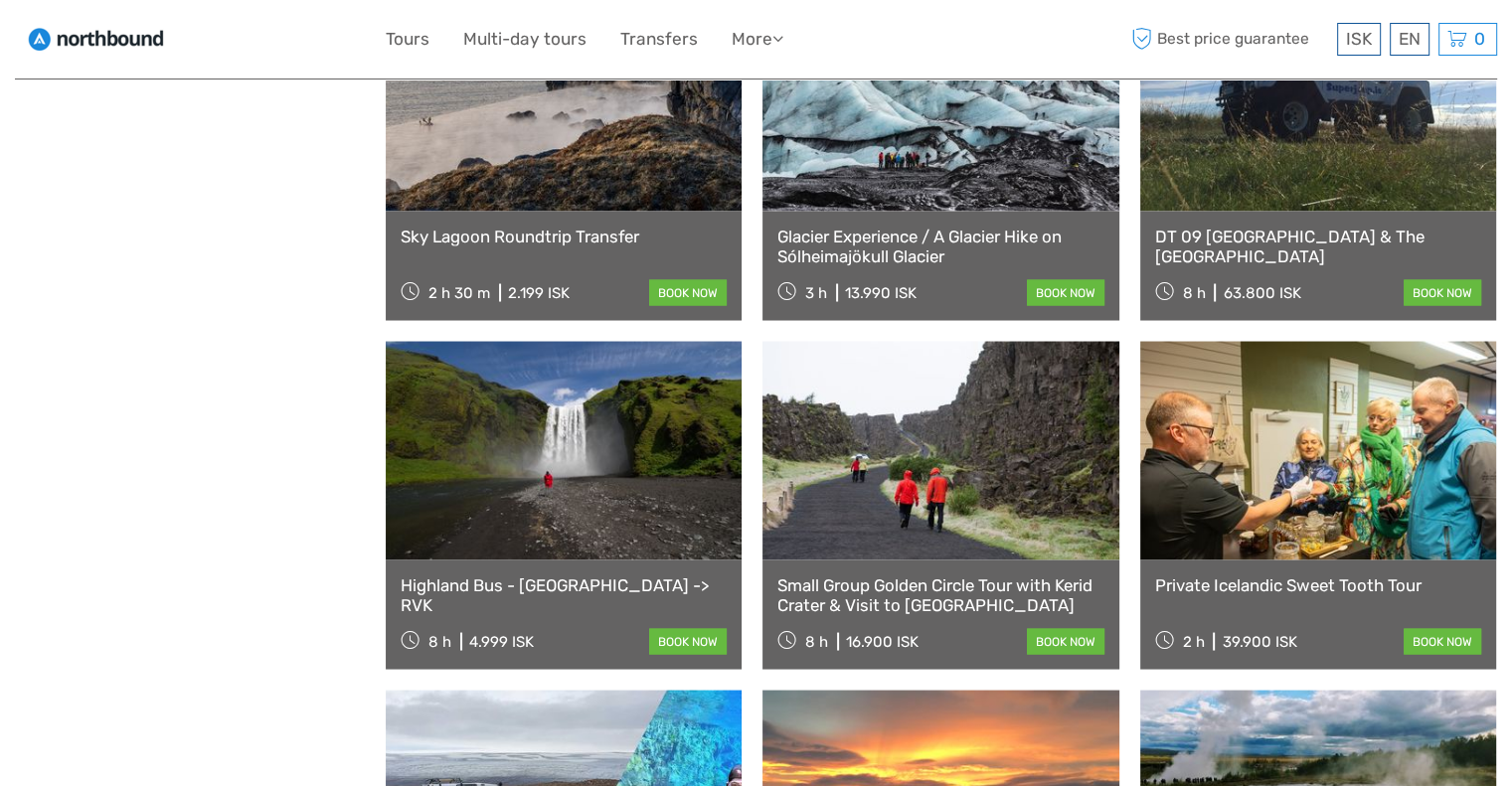 scroll, scrollTop: 18673, scrollLeft: 0, axis: vertical 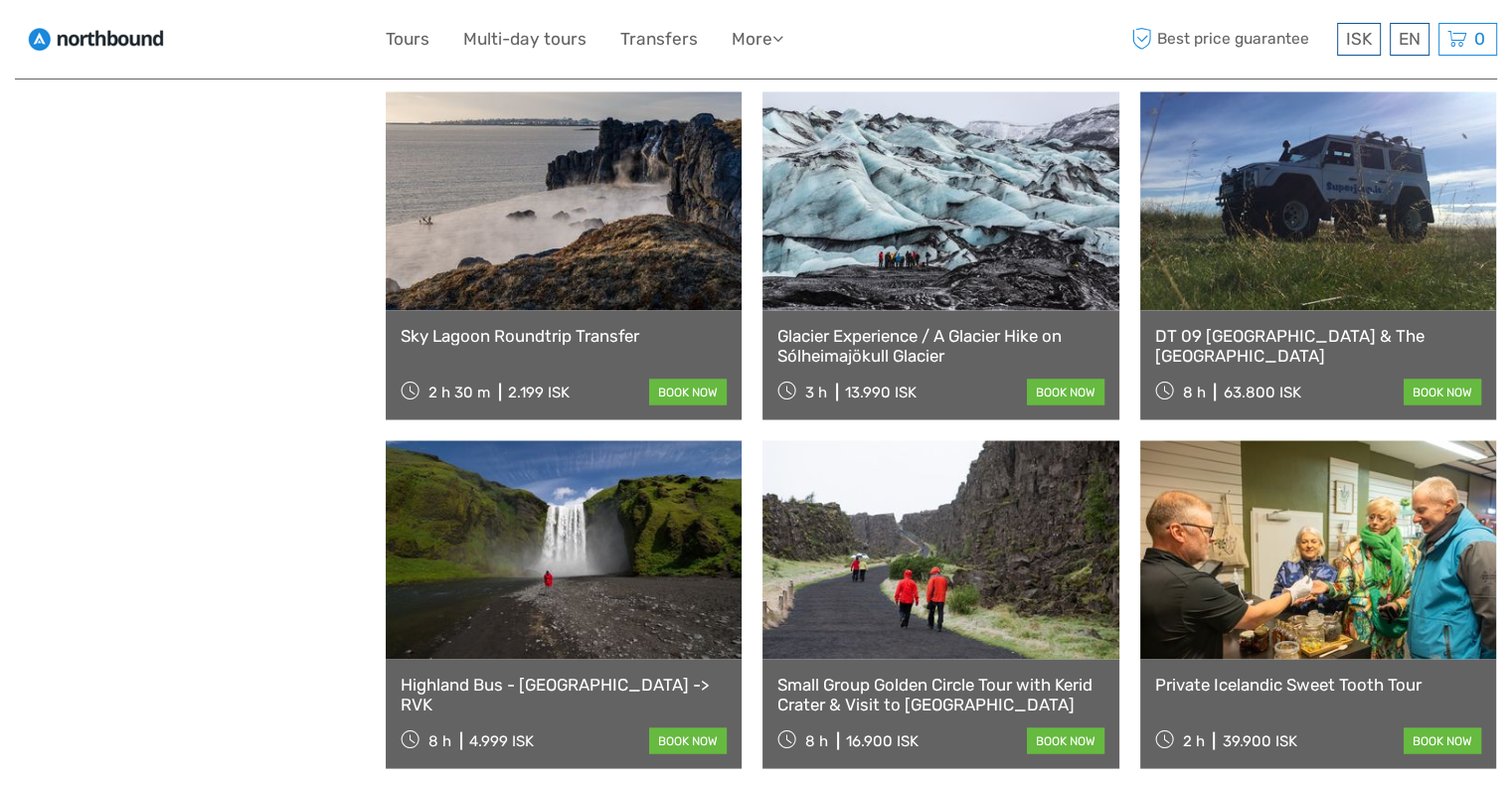 click on "Sky Lagoon Roundtrip Transfer
2 h 30 m
2.199 ISK
book now" at bounding box center (564, 365) 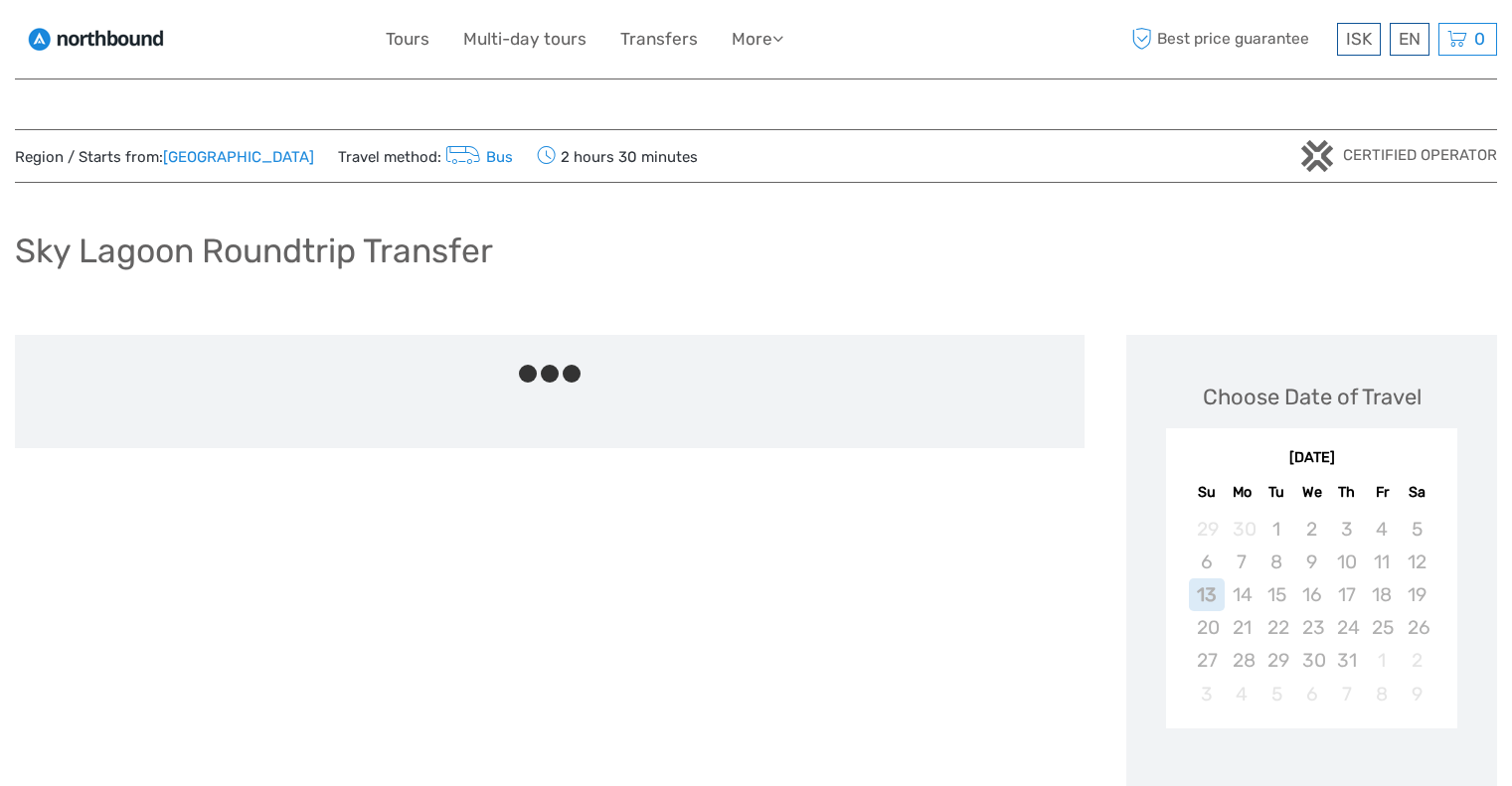 scroll, scrollTop: 0, scrollLeft: 0, axis: both 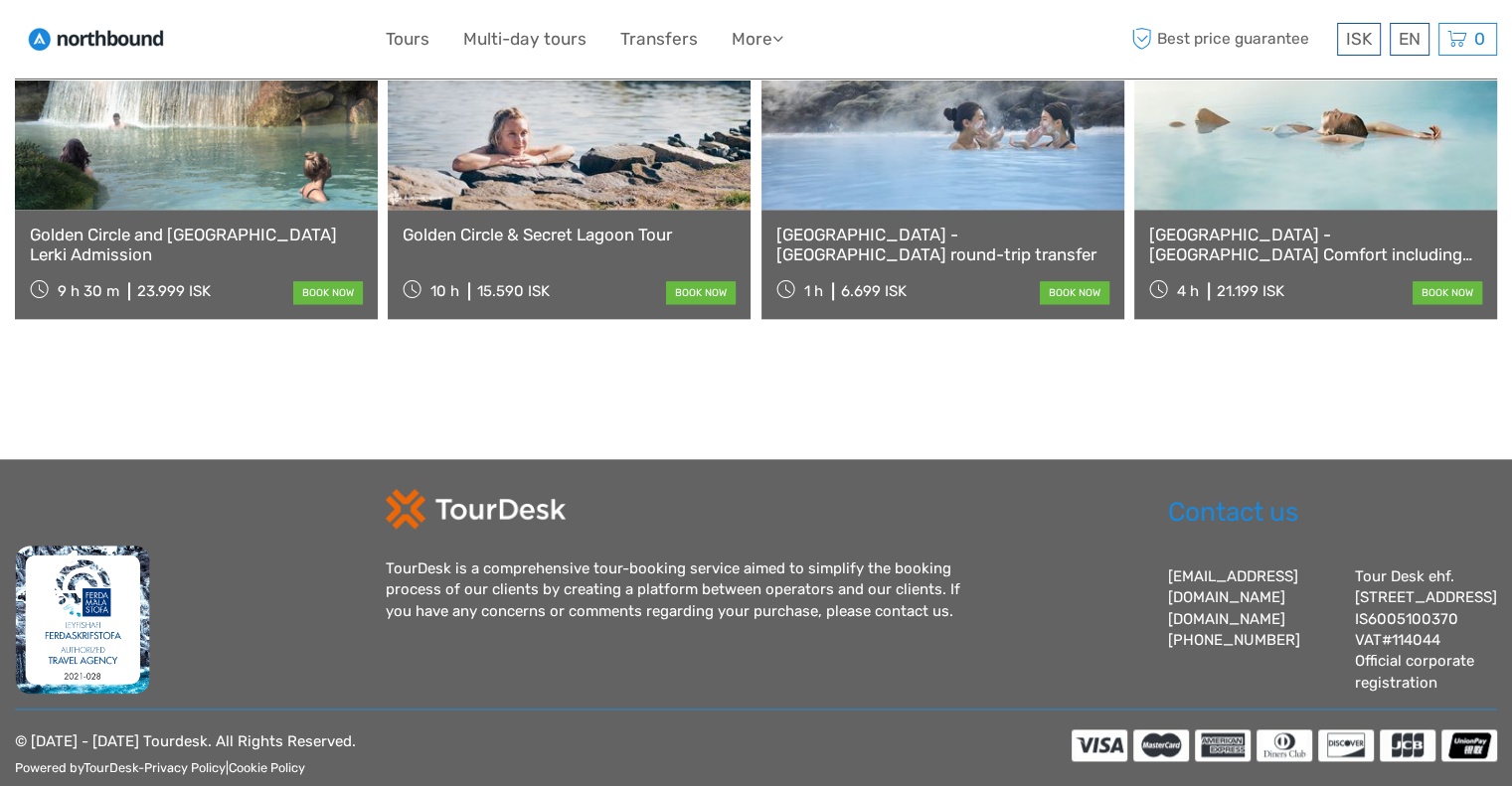 click on "Region / Starts from:
Capital Region
Travel method:
Bus
2 hours 30 minutes
Certified Operator
Sky Lagoon Roundtrip Transfer
[GEOGRAPHIC_DATA], with its unique surroundings and dramatic ocean views, is not just another bathing spot; it’s a sanctuary for rejuvenation and relaxation." at bounding box center (756, -963) 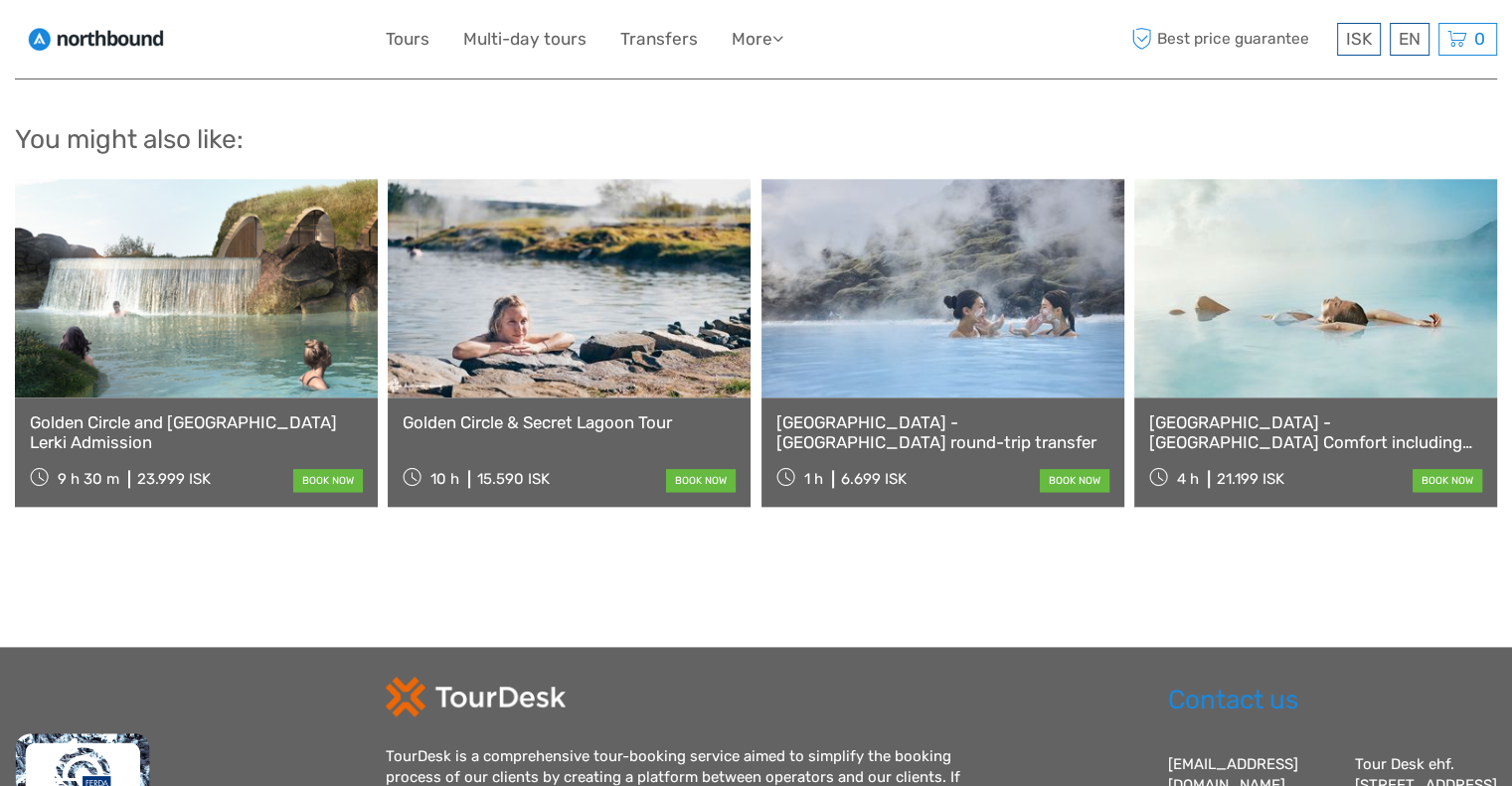 scroll, scrollTop: 2244, scrollLeft: 0, axis: vertical 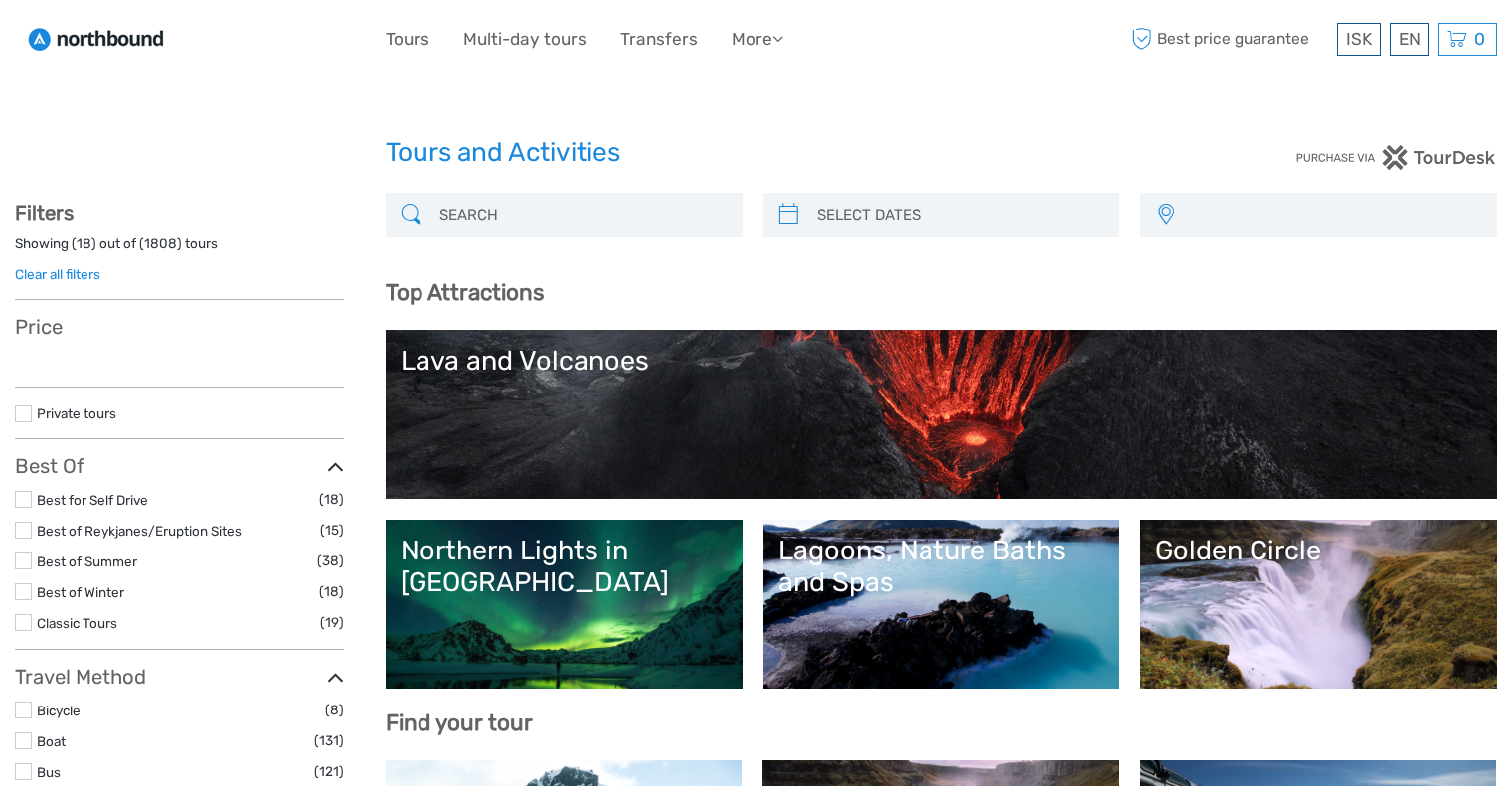 select 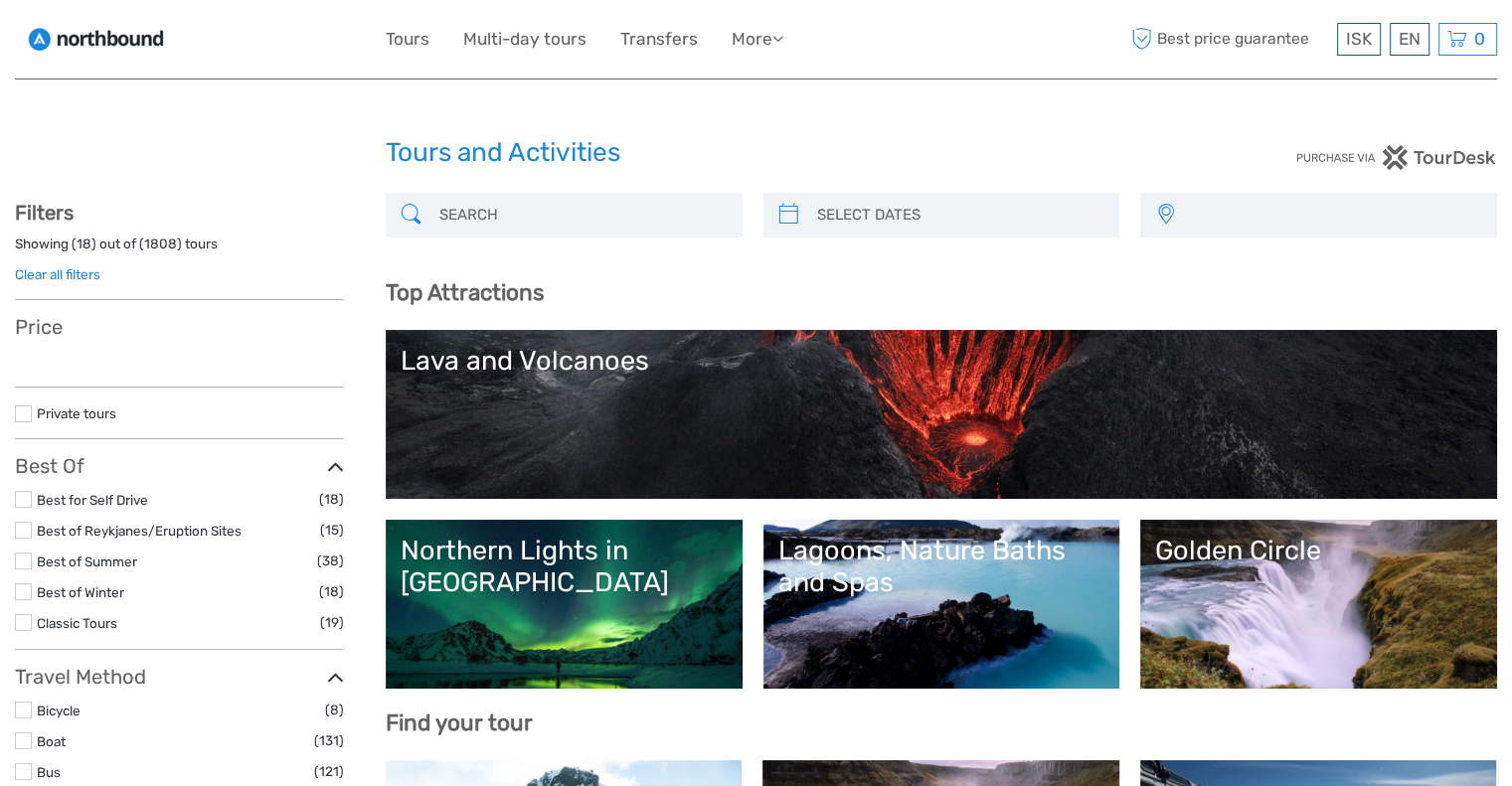scroll, scrollTop: 0, scrollLeft: 0, axis: both 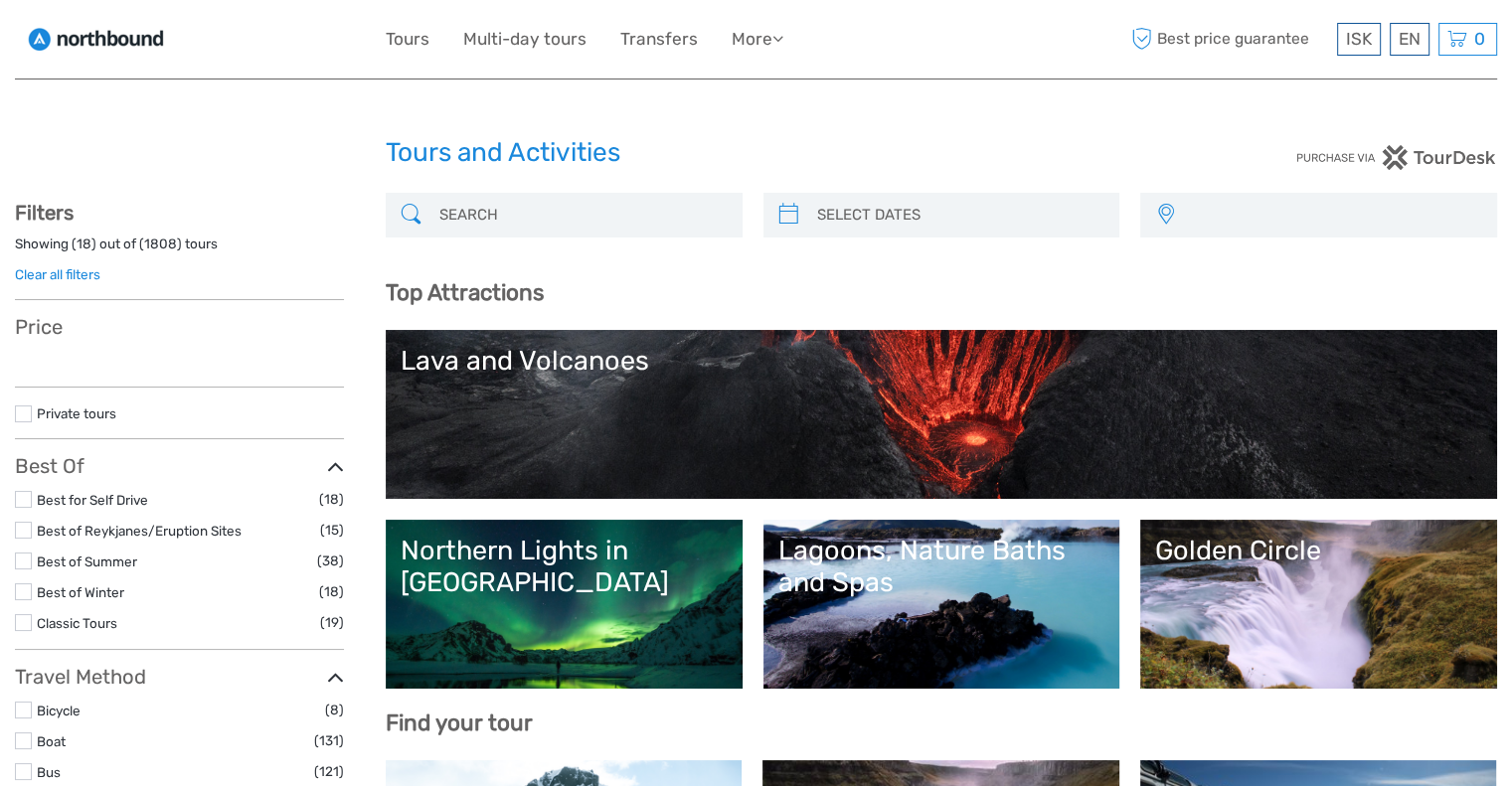 select 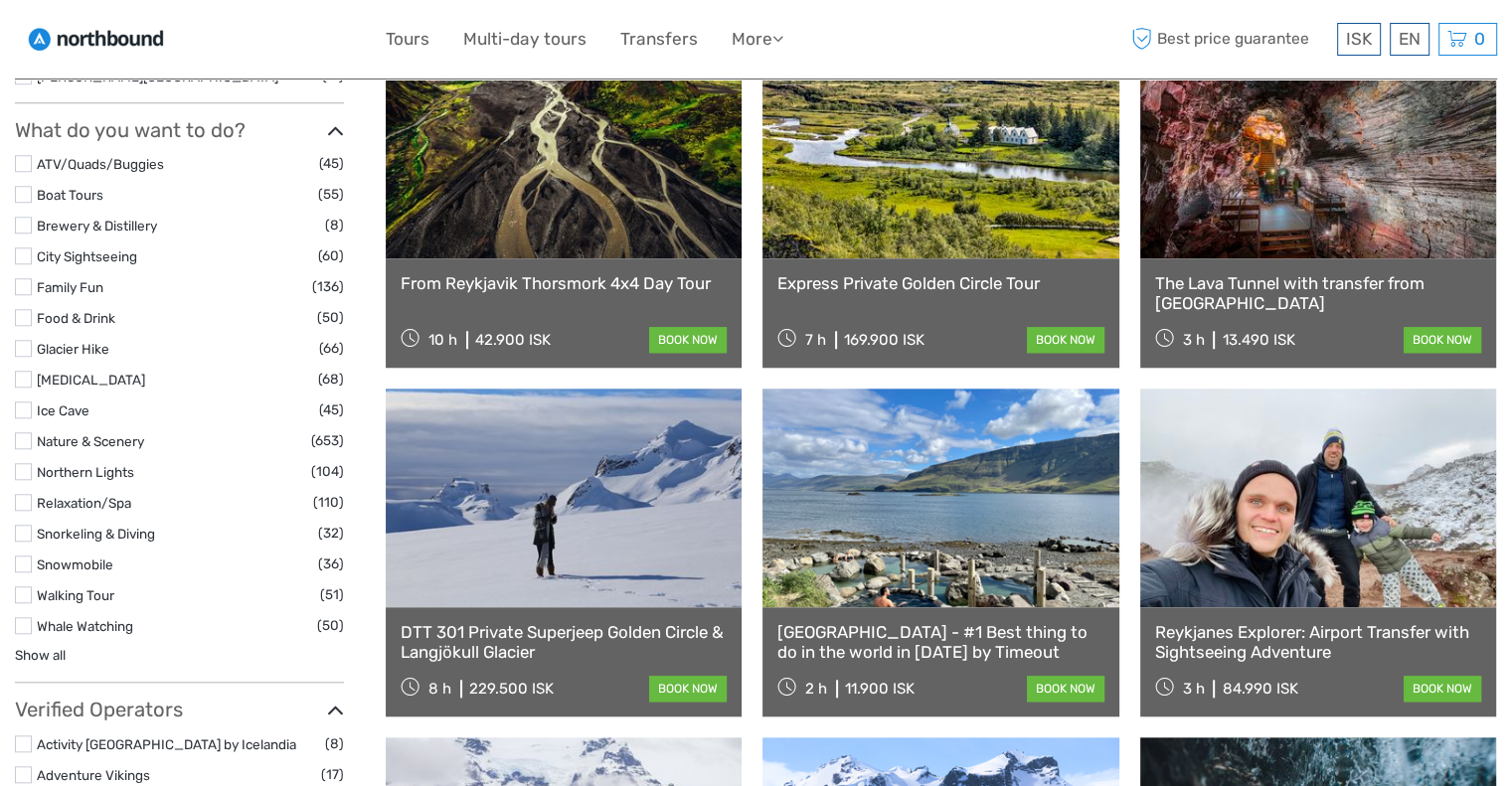 scroll, scrollTop: 2081, scrollLeft: 0, axis: vertical 